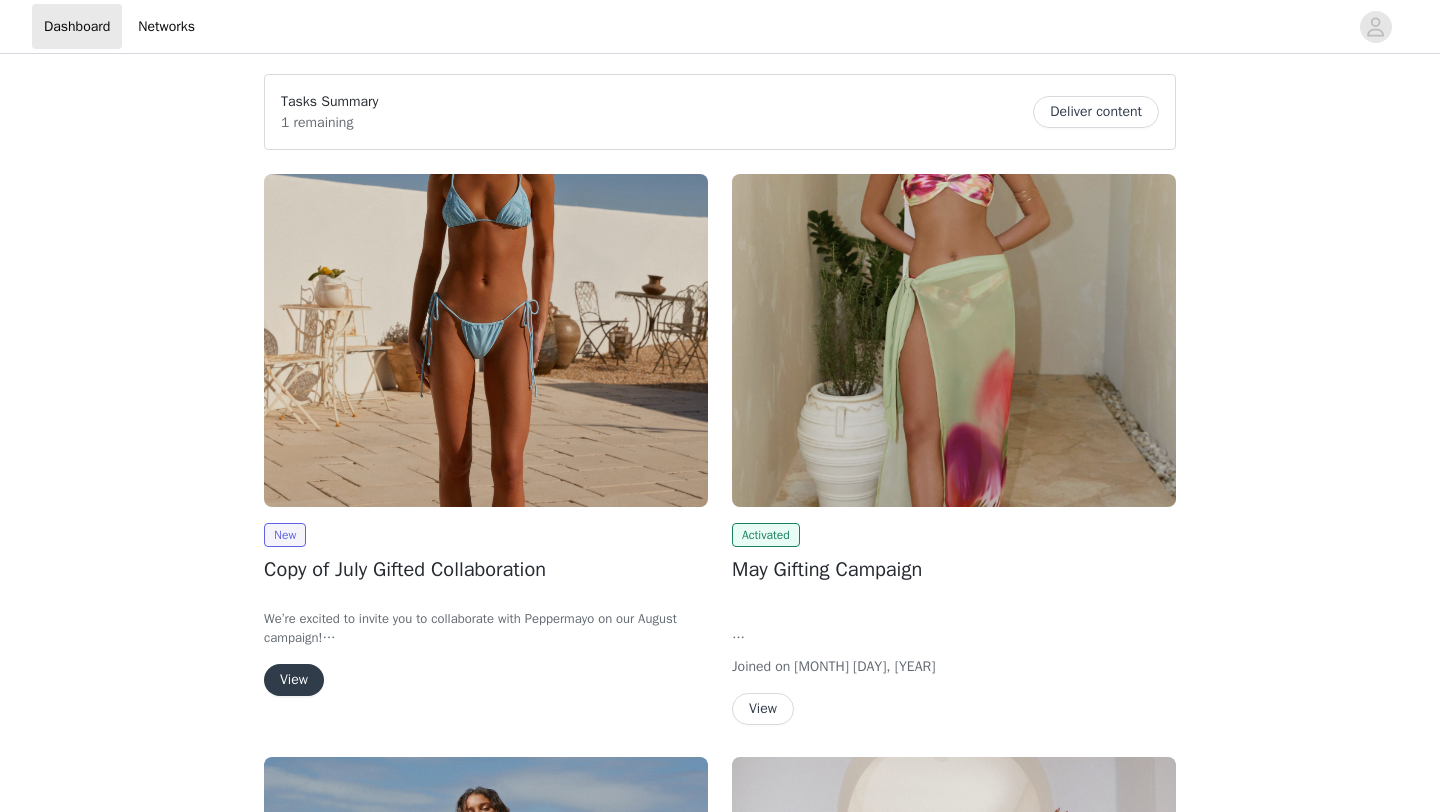 scroll, scrollTop: 0, scrollLeft: 0, axis: both 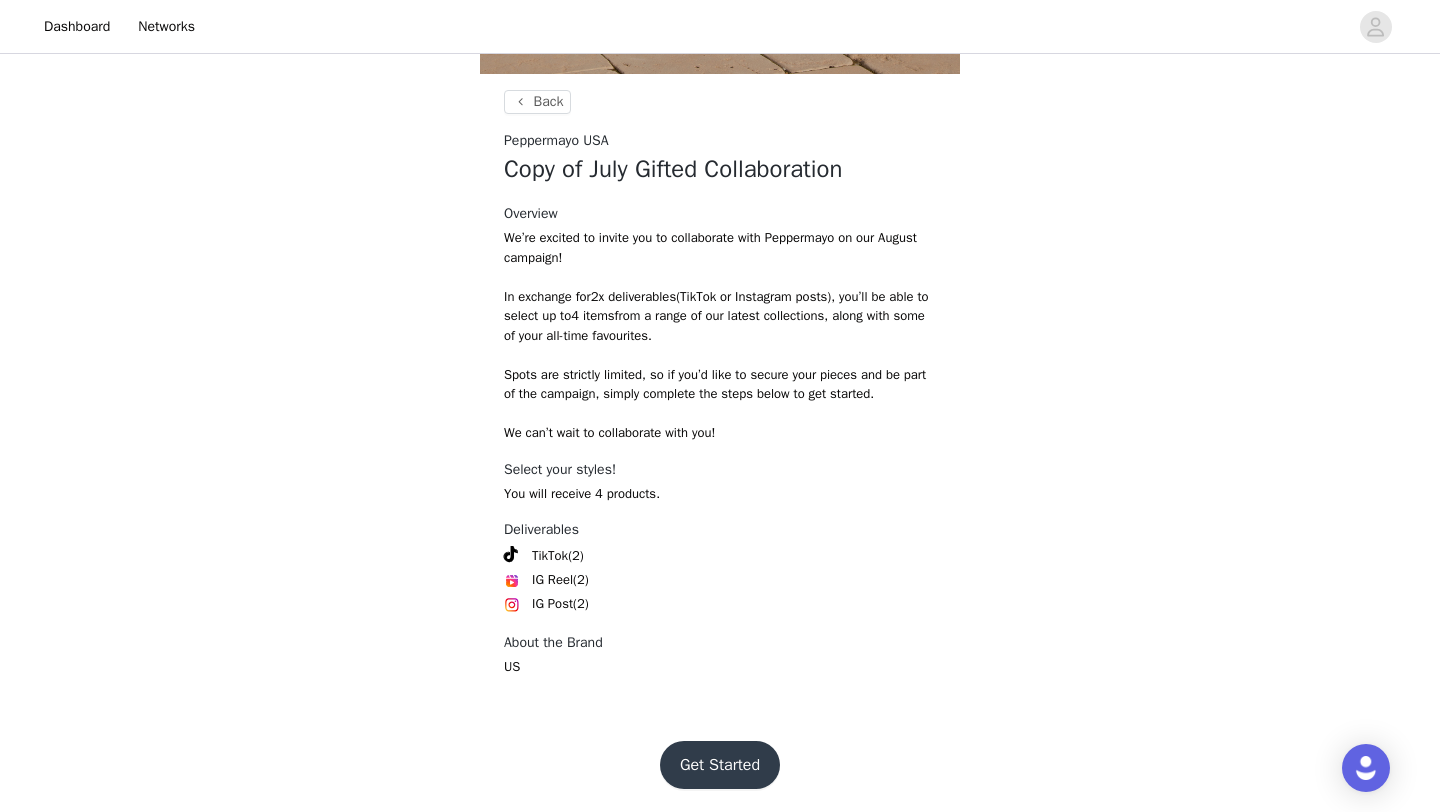 click on "Get Started" at bounding box center [720, 765] 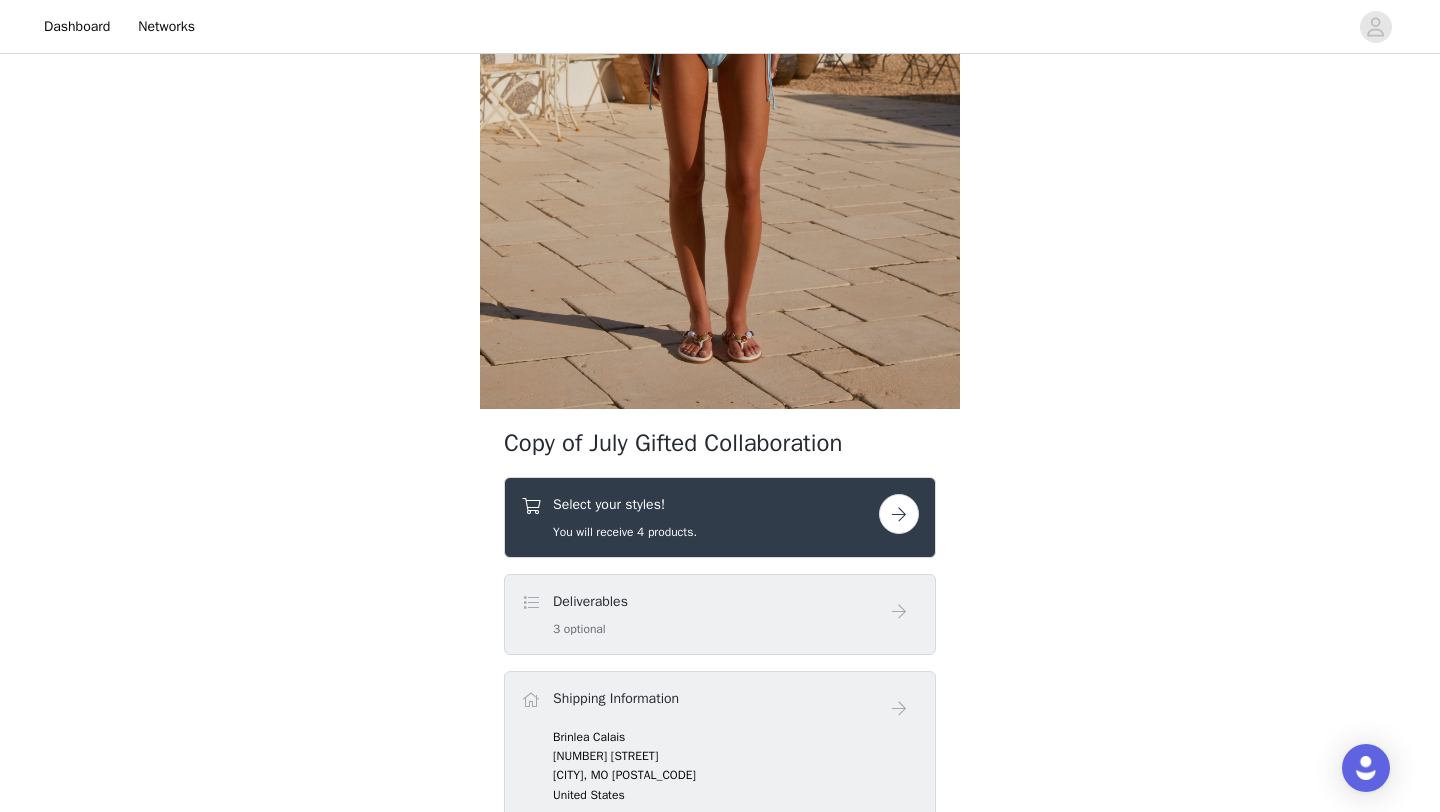 scroll, scrollTop: 408, scrollLeft: 0, axis: vertical 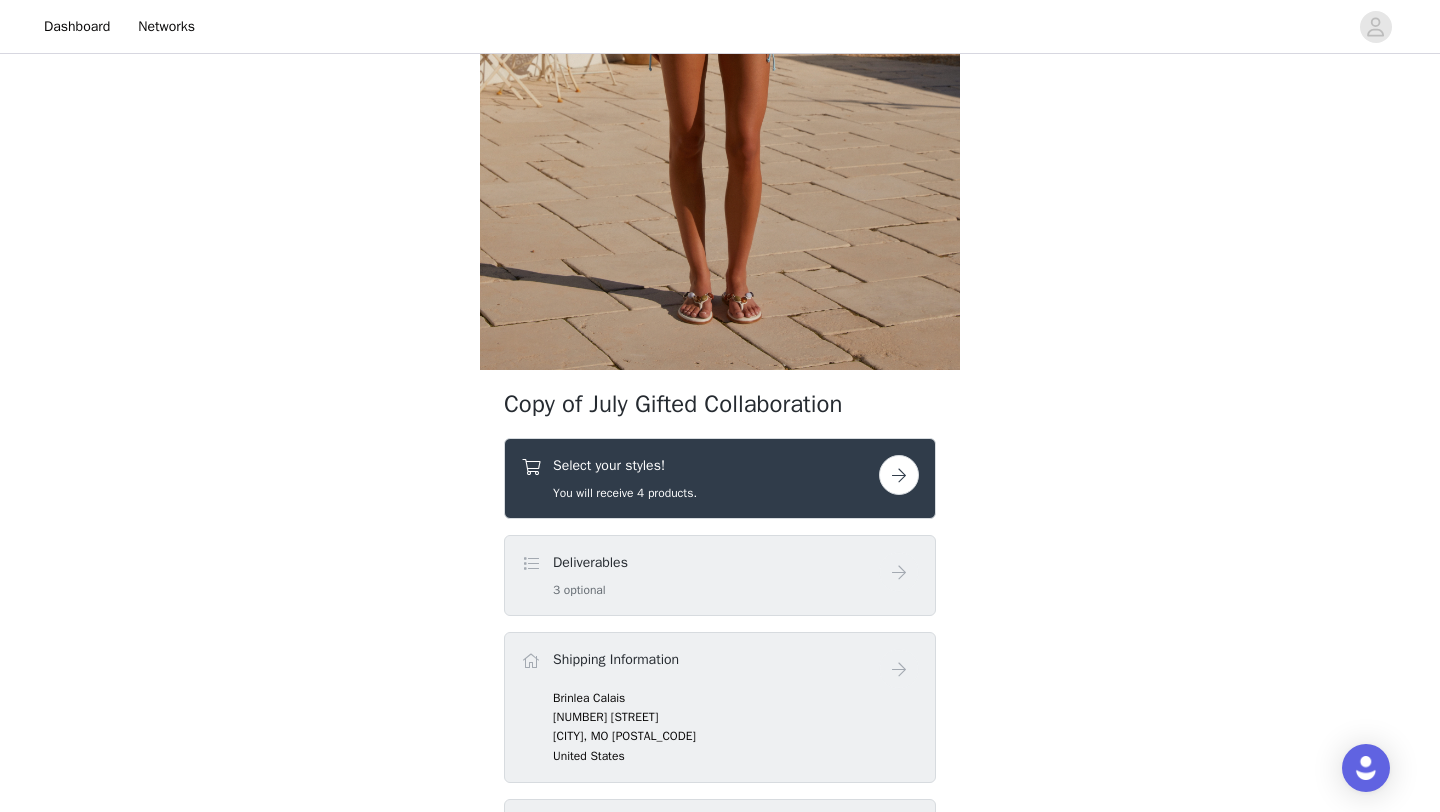 click on "Select your styles!   You will receive 4 products." at bounding box center (700, 478) 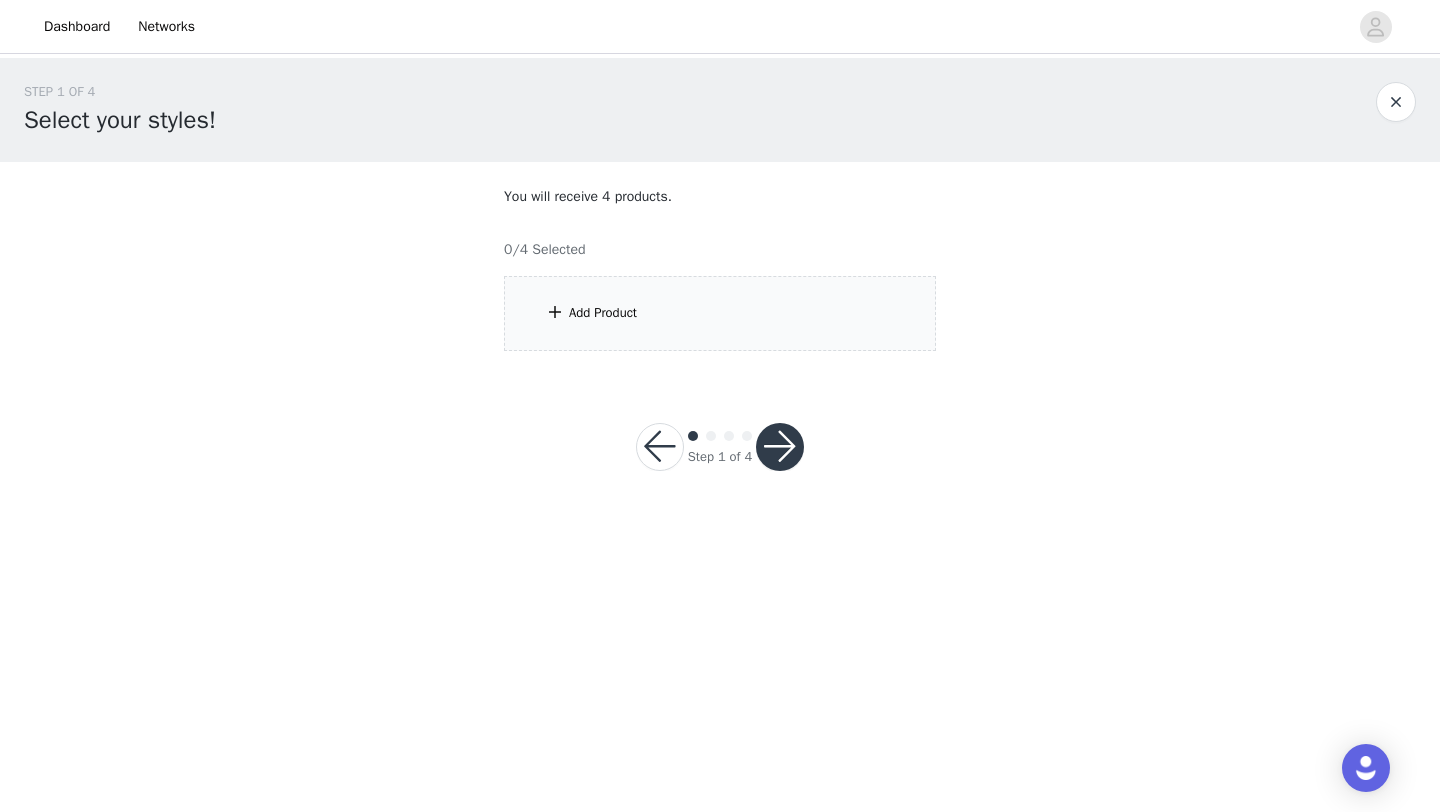 click on "You will receive 4 products.       0/4 Selected           Add Product" at bounding box center (720, 268) 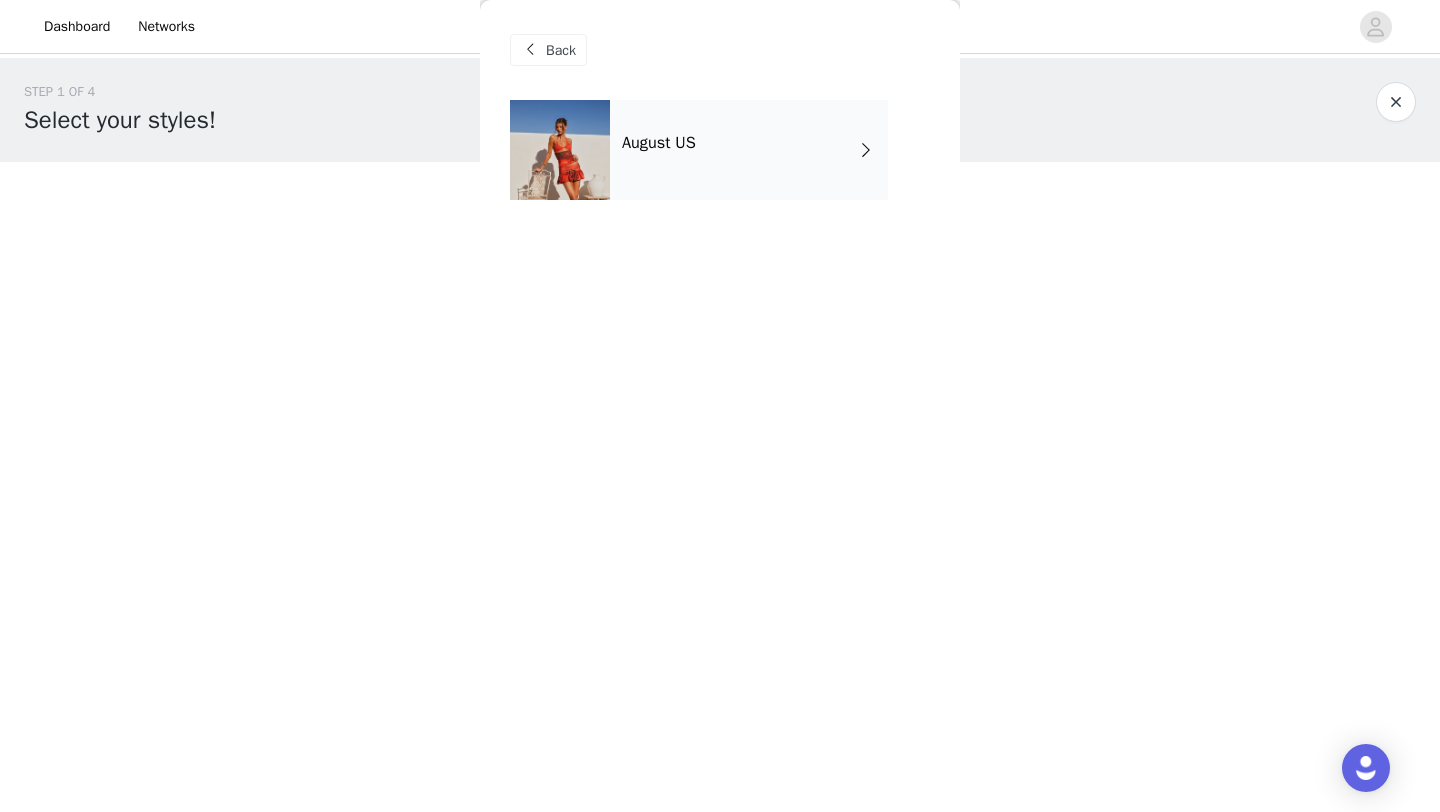 click on "Back     [MONTH] [COUNTRY]" at bounding box center (720, 406) 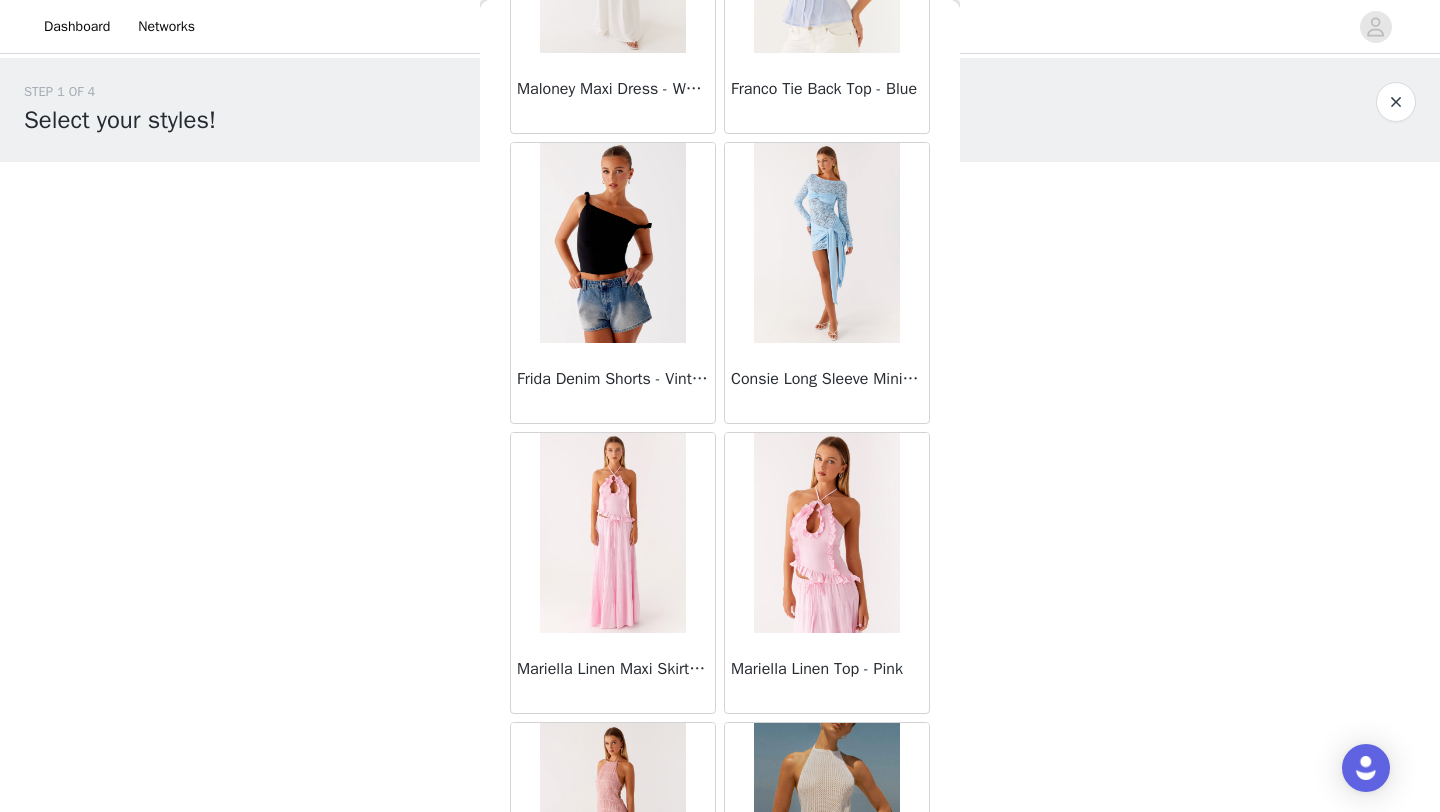 scroll, scrollTop: 2248, scrollLeft: 0, axis: vertical 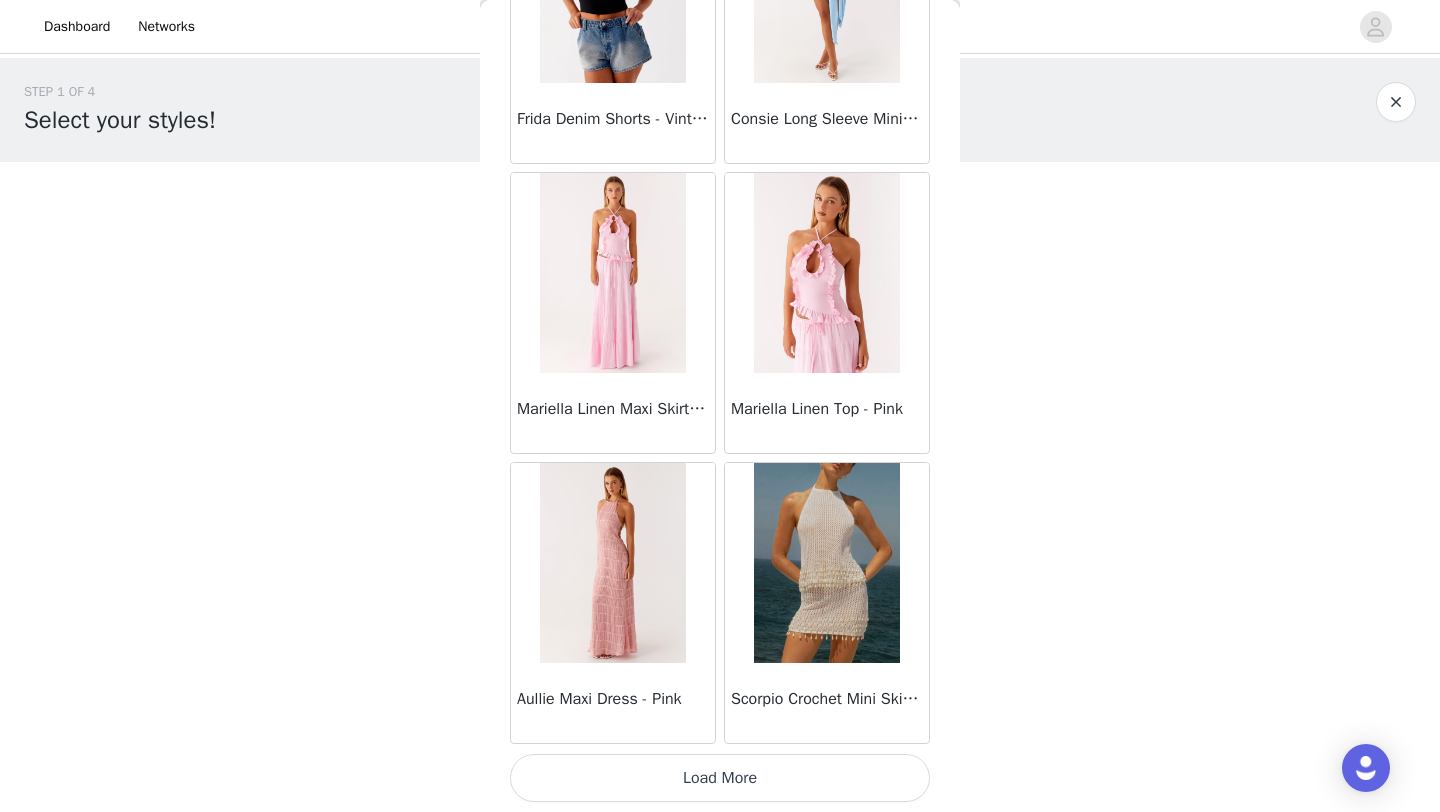 click on "Load More" at bounding box center (720, 778) 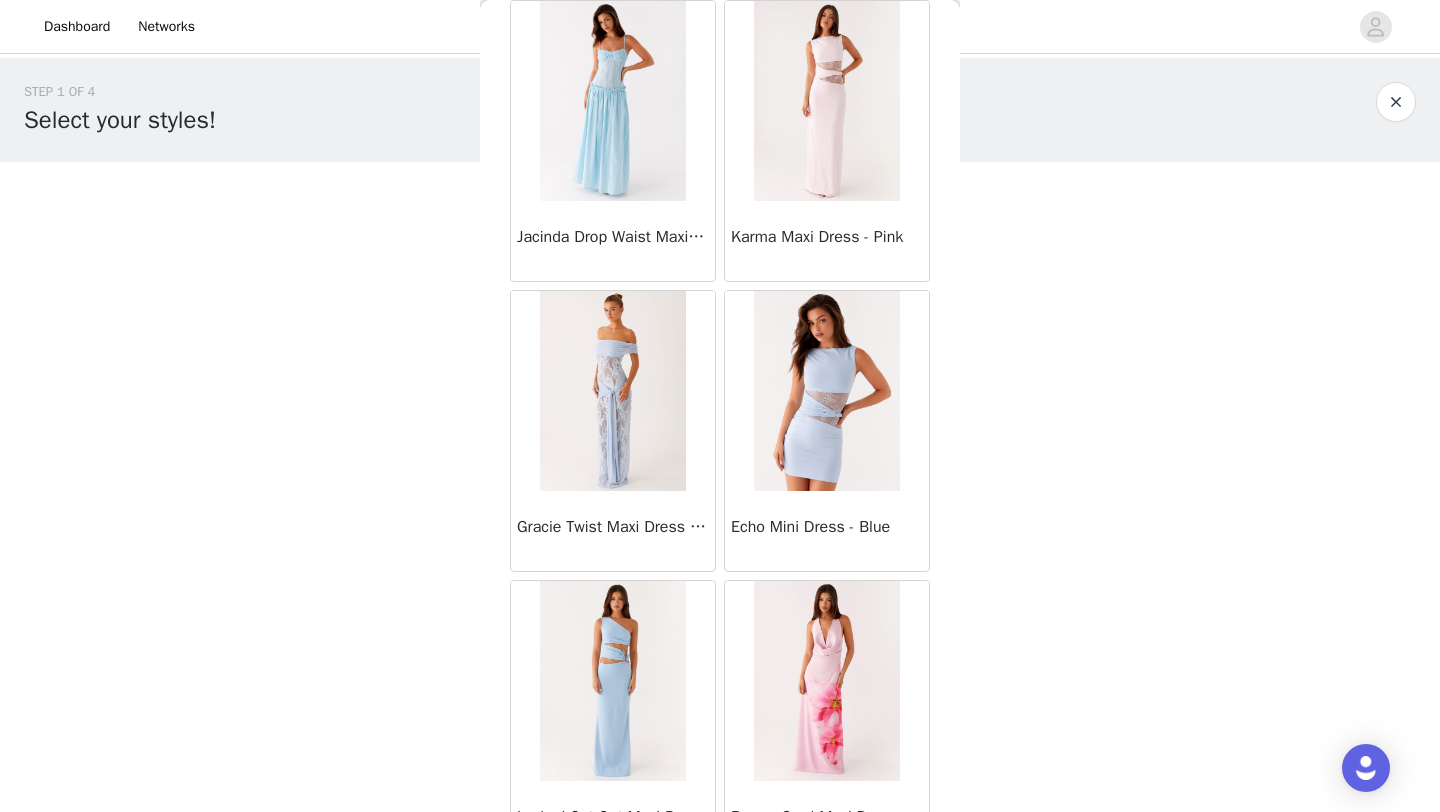 scroll, scrollTop: 5148, scrollLeft: 0, axis: vertical 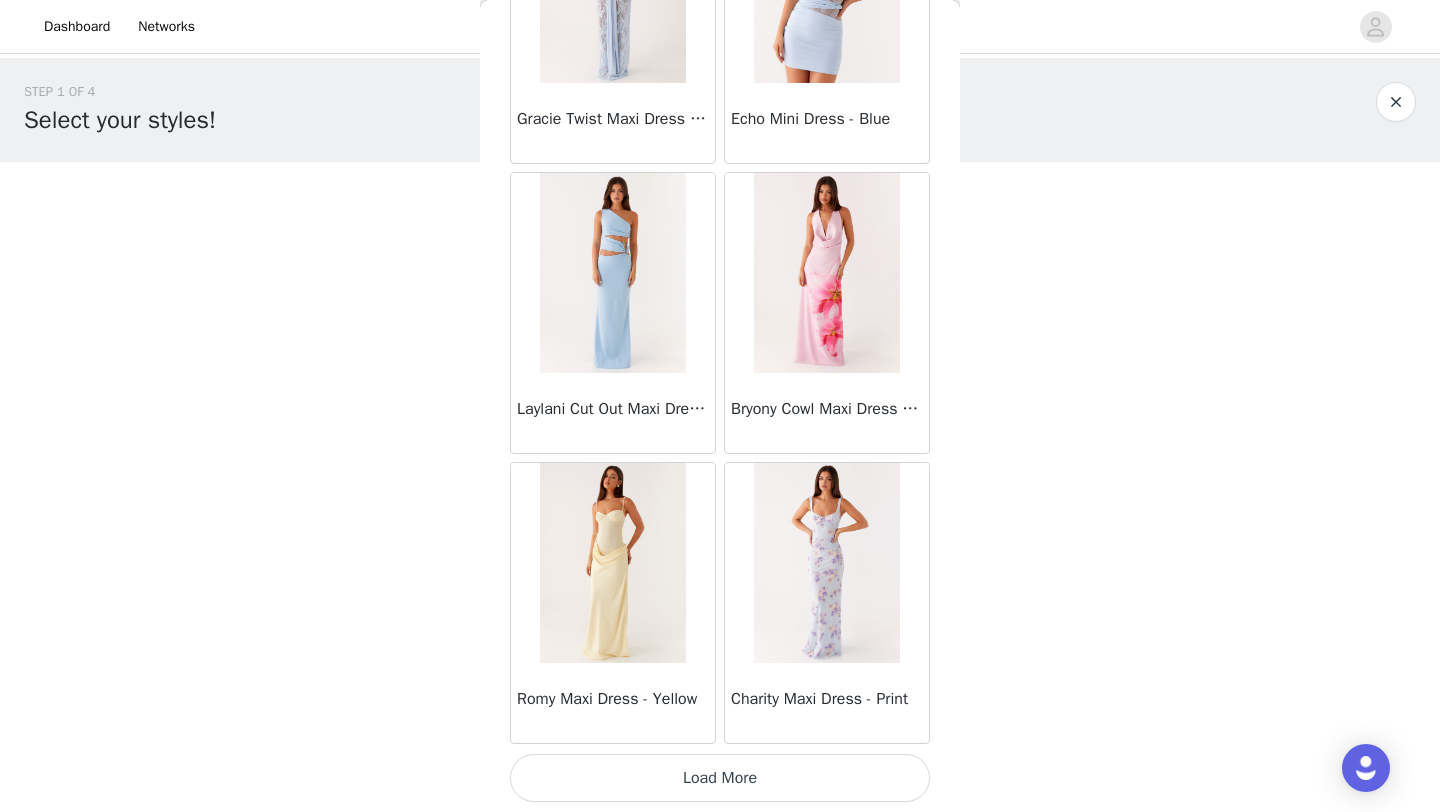 click on "Load More" at bounding box center (720, 778) 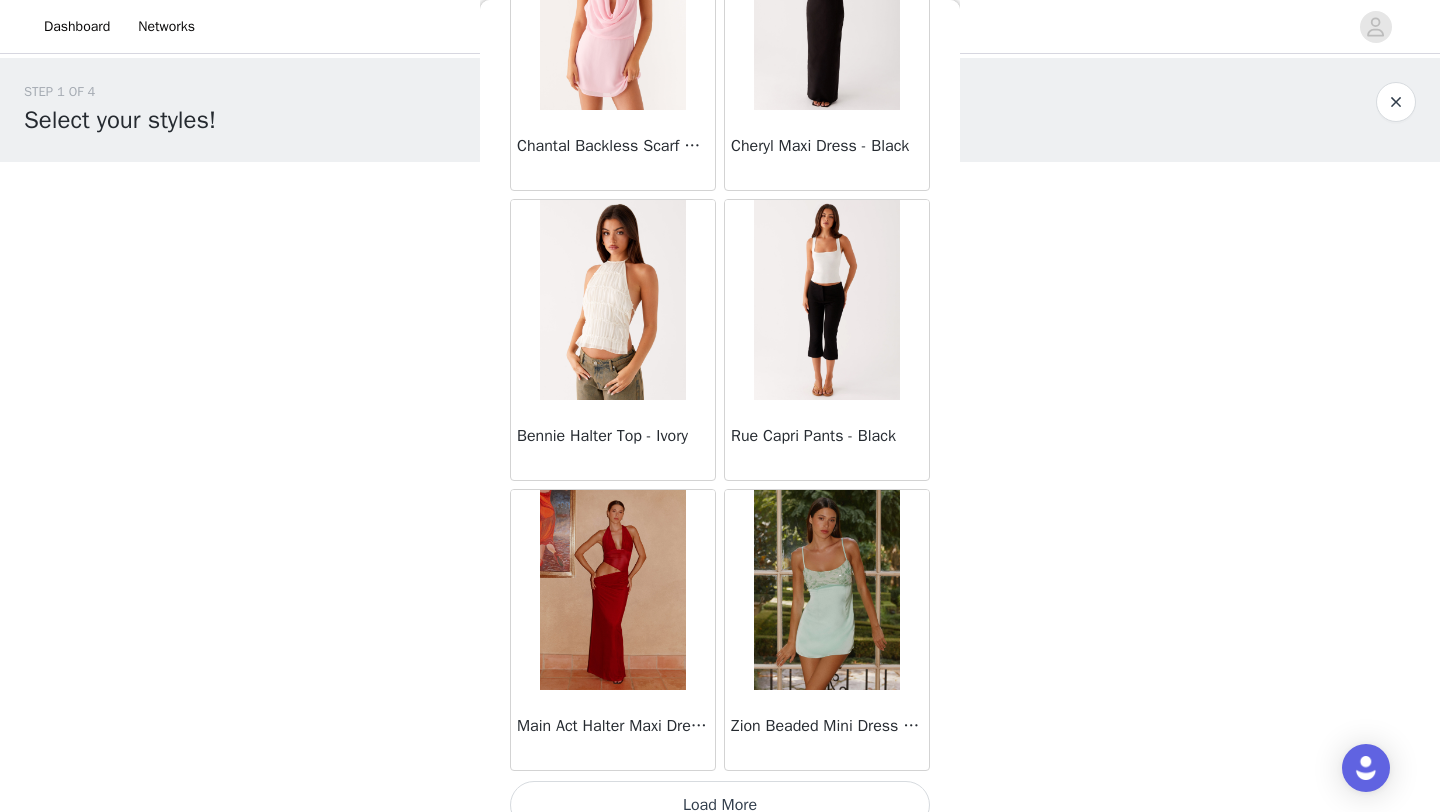 scroll, scrollTop: 8048, scrollLeft: 0, axis: vertical 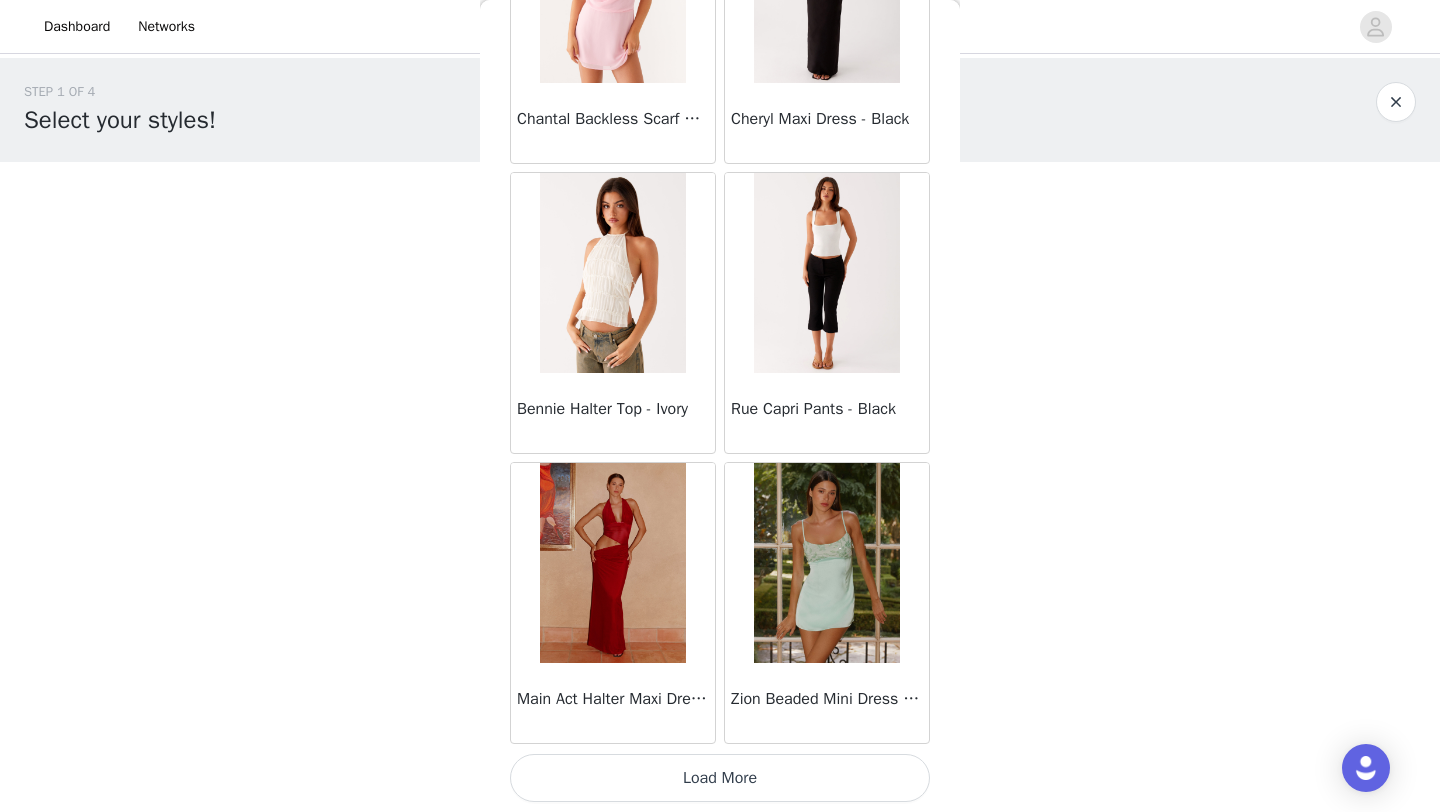 click on "Load More" at bounding box center [720, 778] 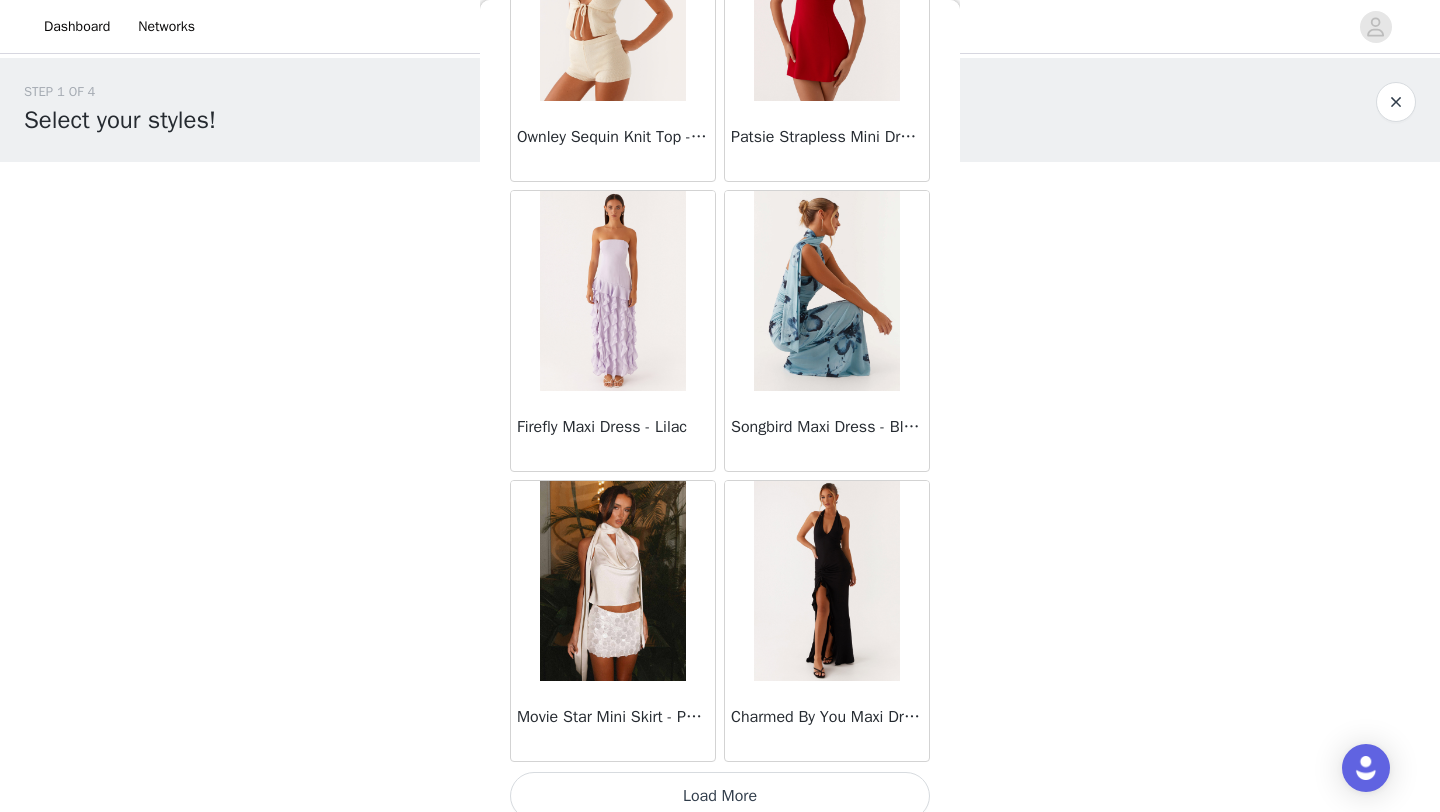 scroll, scrollTop: 10948, scrollLeft: 0, axis: vertical 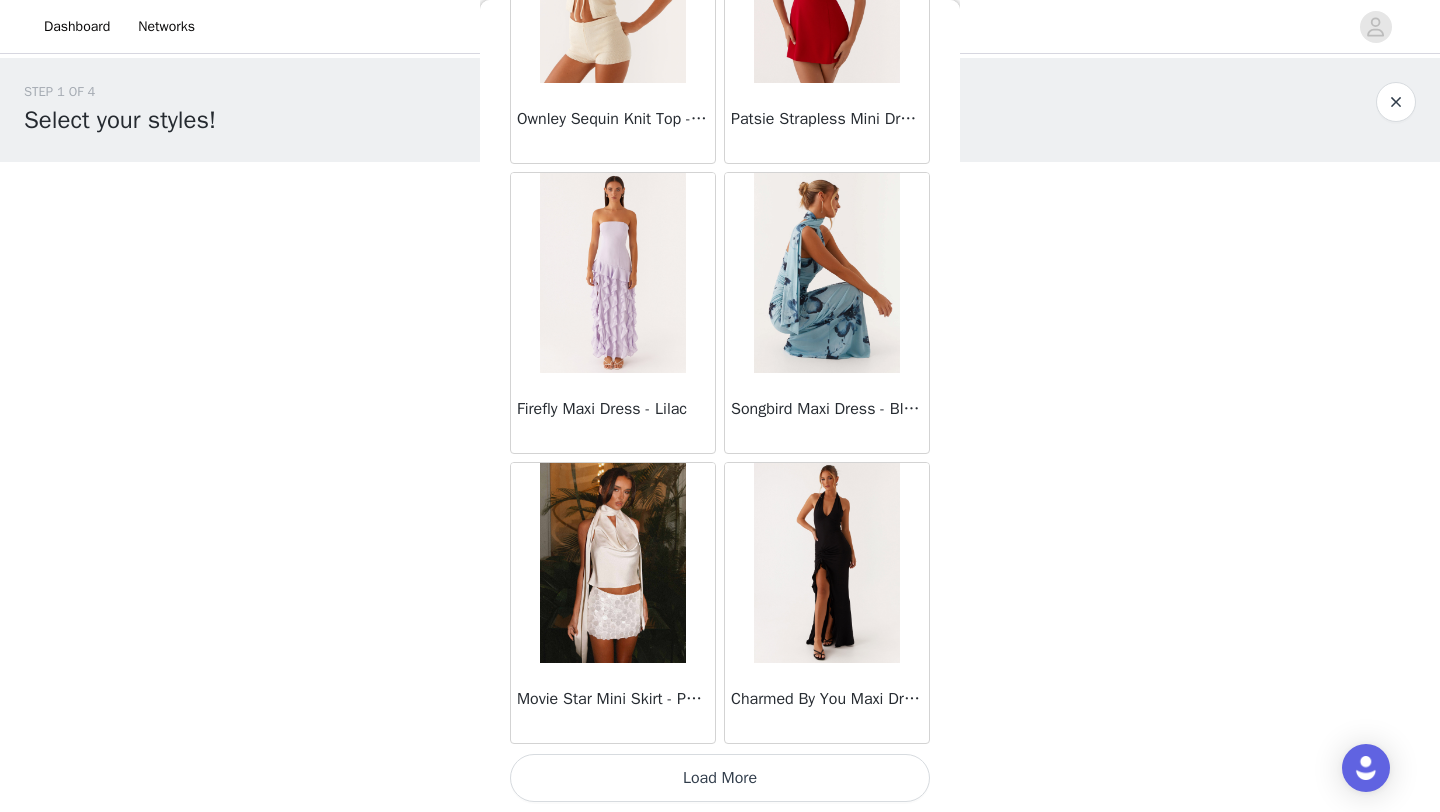 click on "Load More" at bounding box center [720, 778] 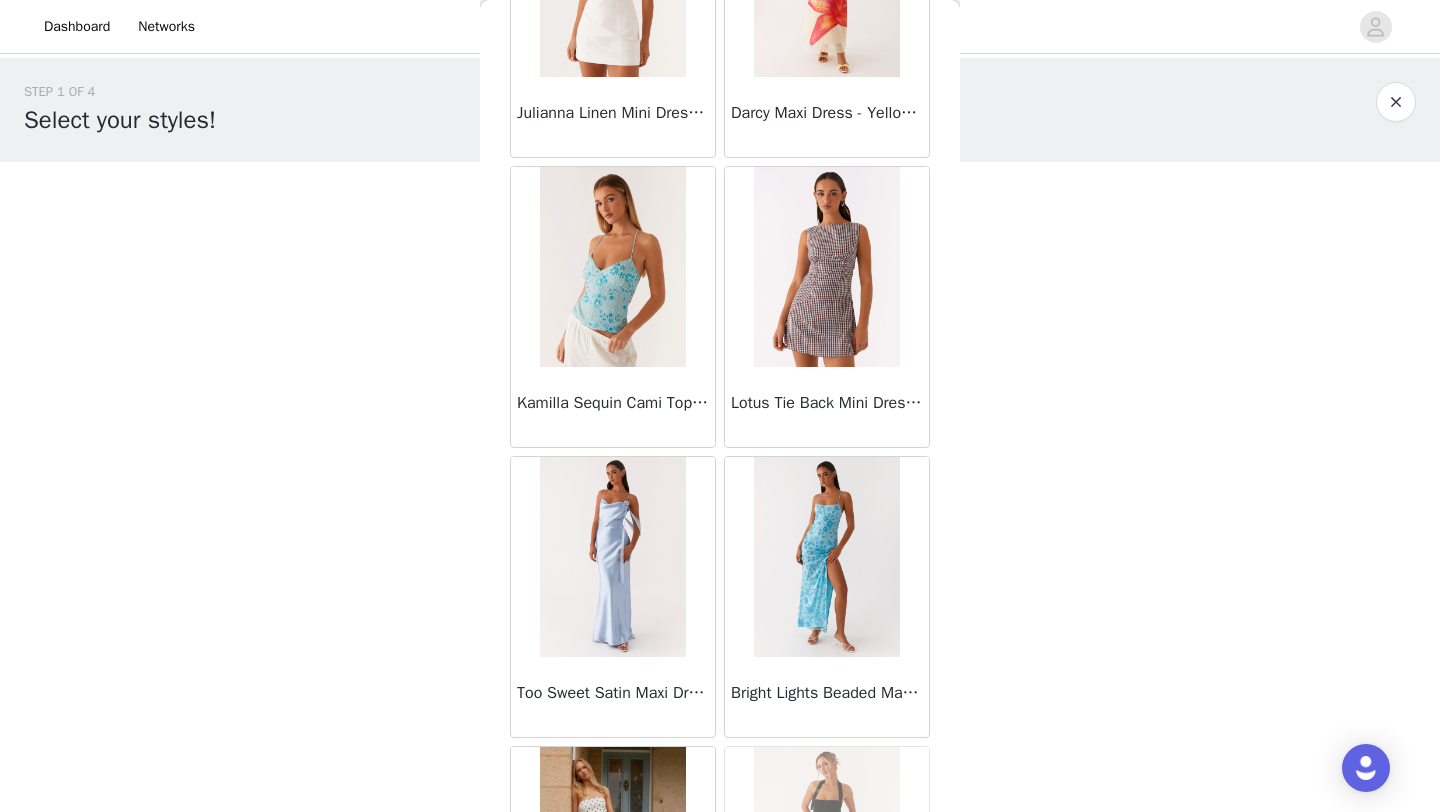 scroll, scrollTop: 13848, scrollLeft: 0, axis: vertical 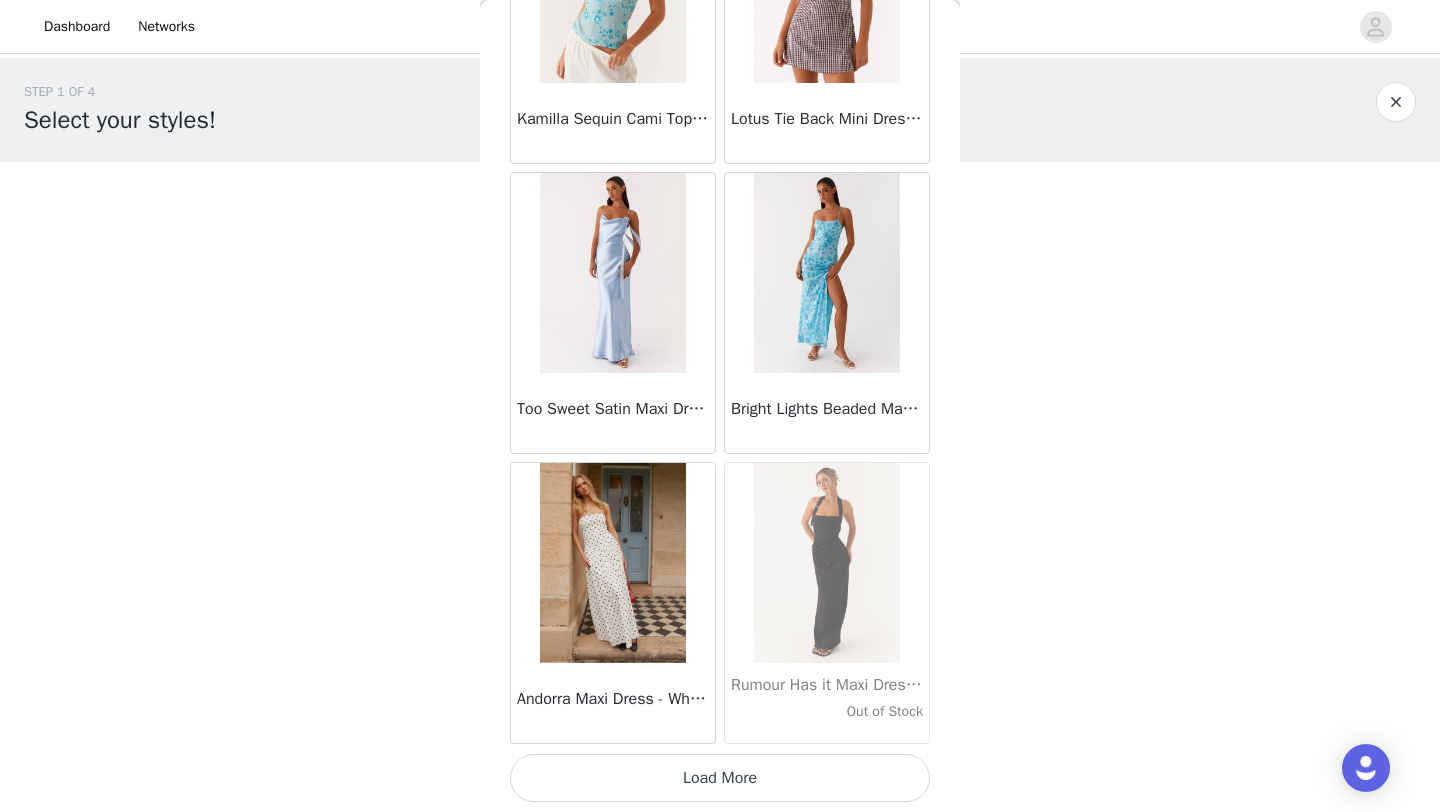 click on "Load More" at bounding box center [720, 778] 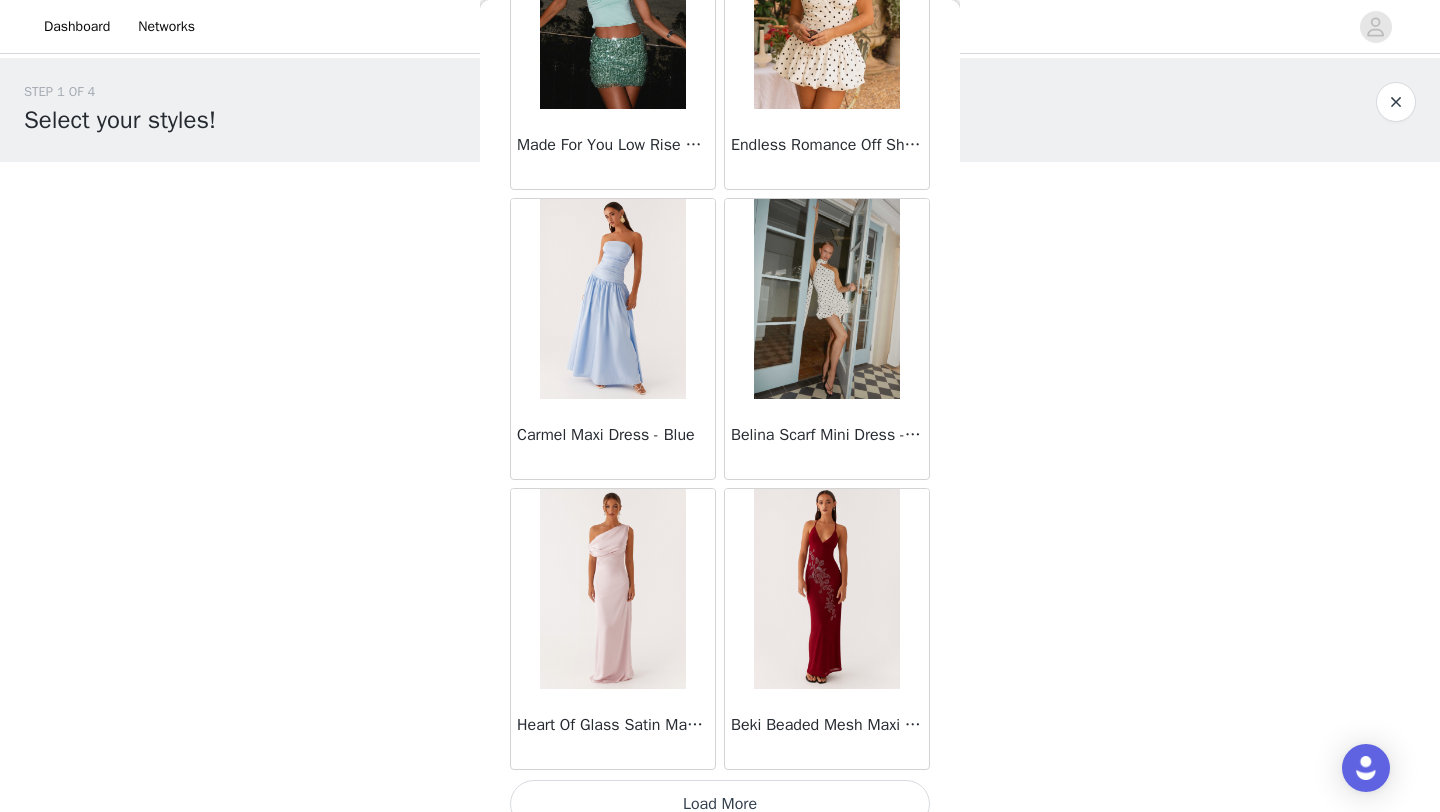 scroll, scrollTop: 16748, scrollLeft: 0, axis: vertical 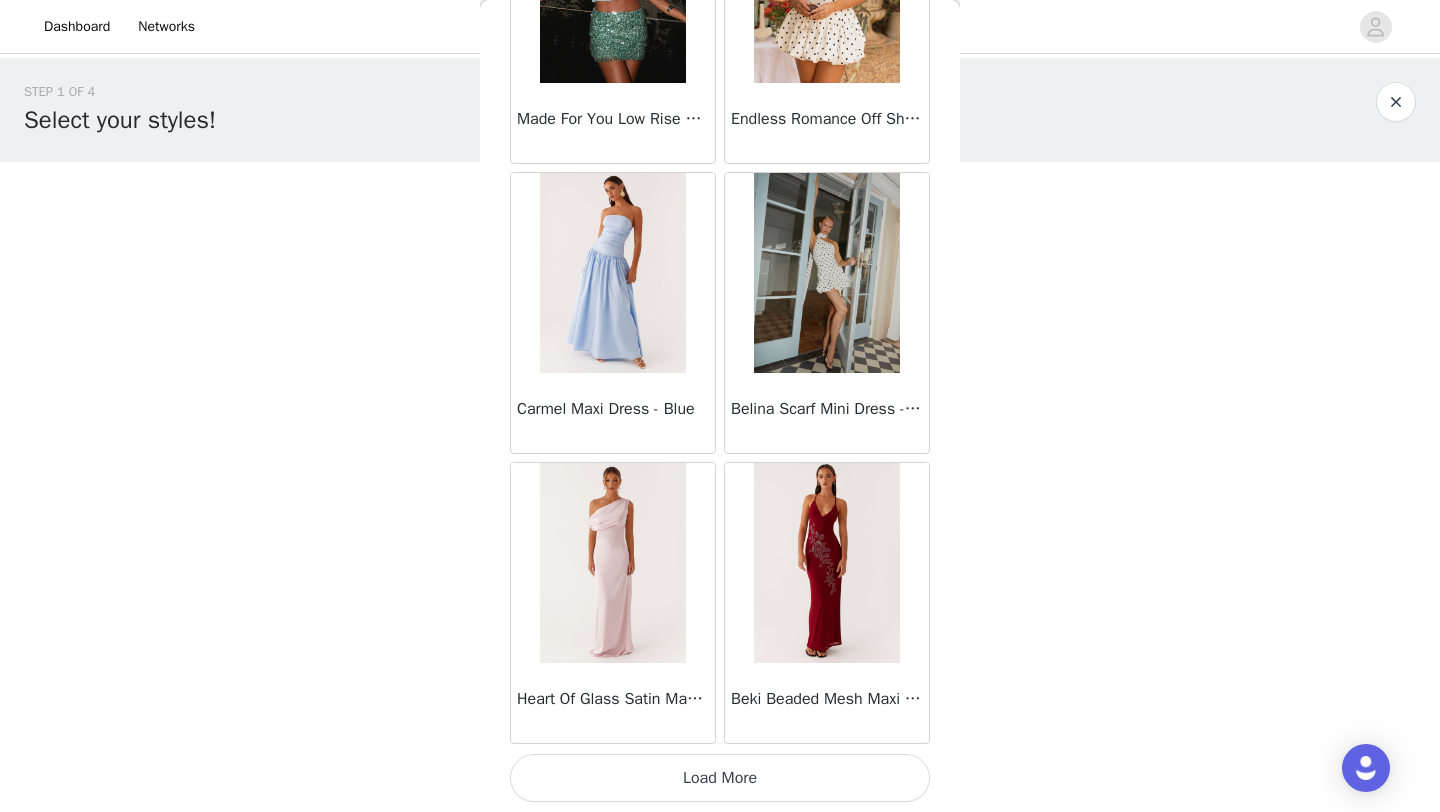 click on "Load More" at bounding box center (720, 778) 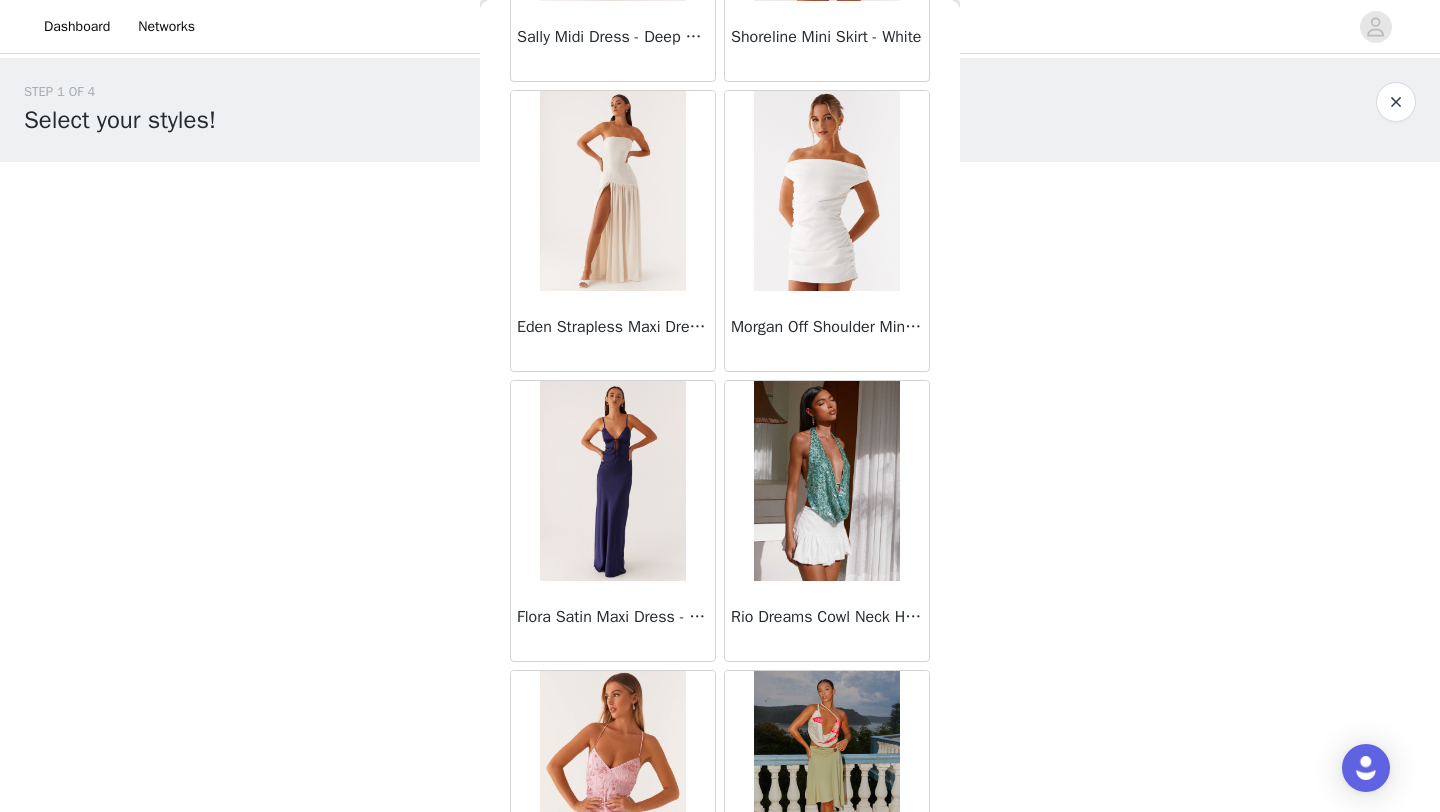 scroll, scrollTop: 19648, scrollLeft: 0, axis: vertical 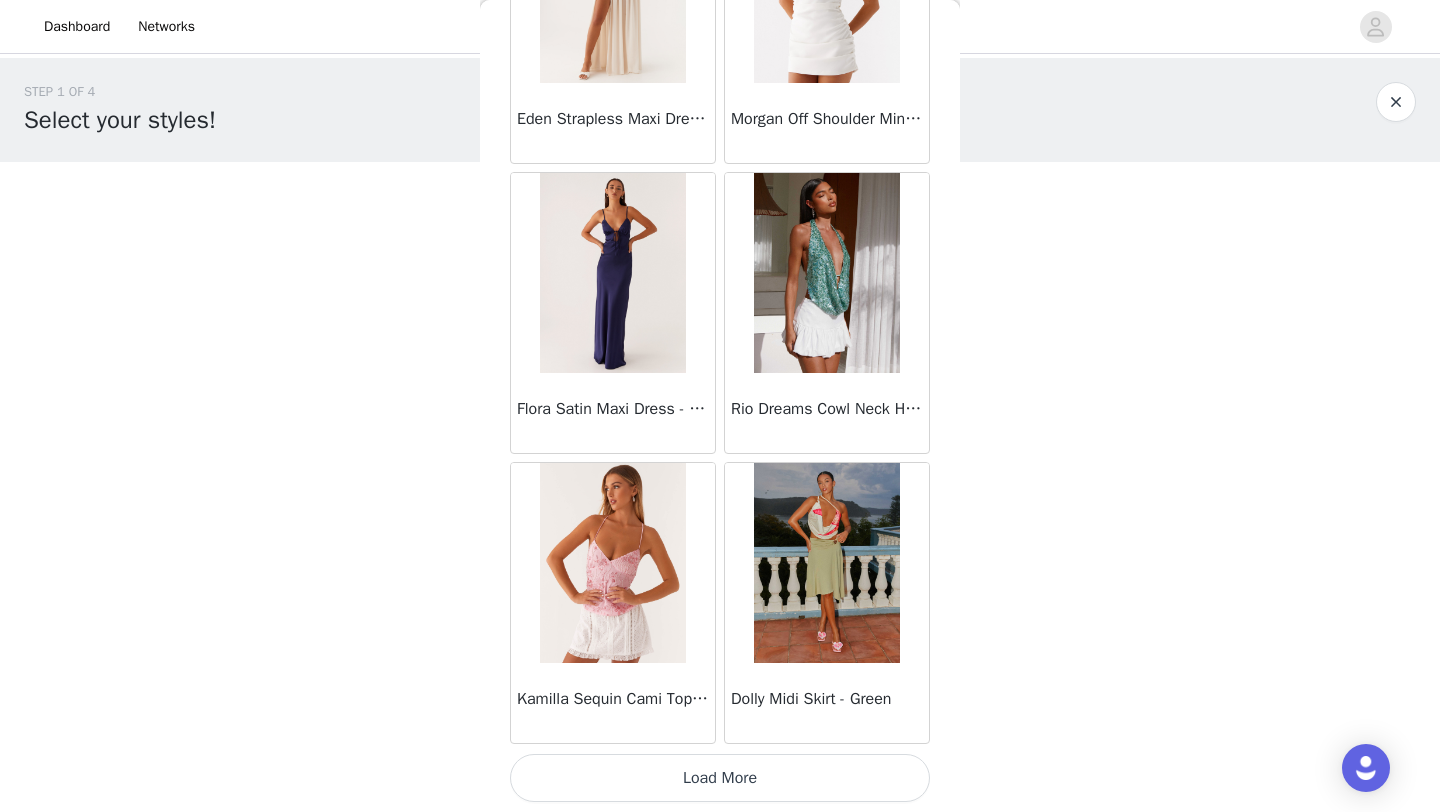 click on "Load More" at bounding box center [720, 778] 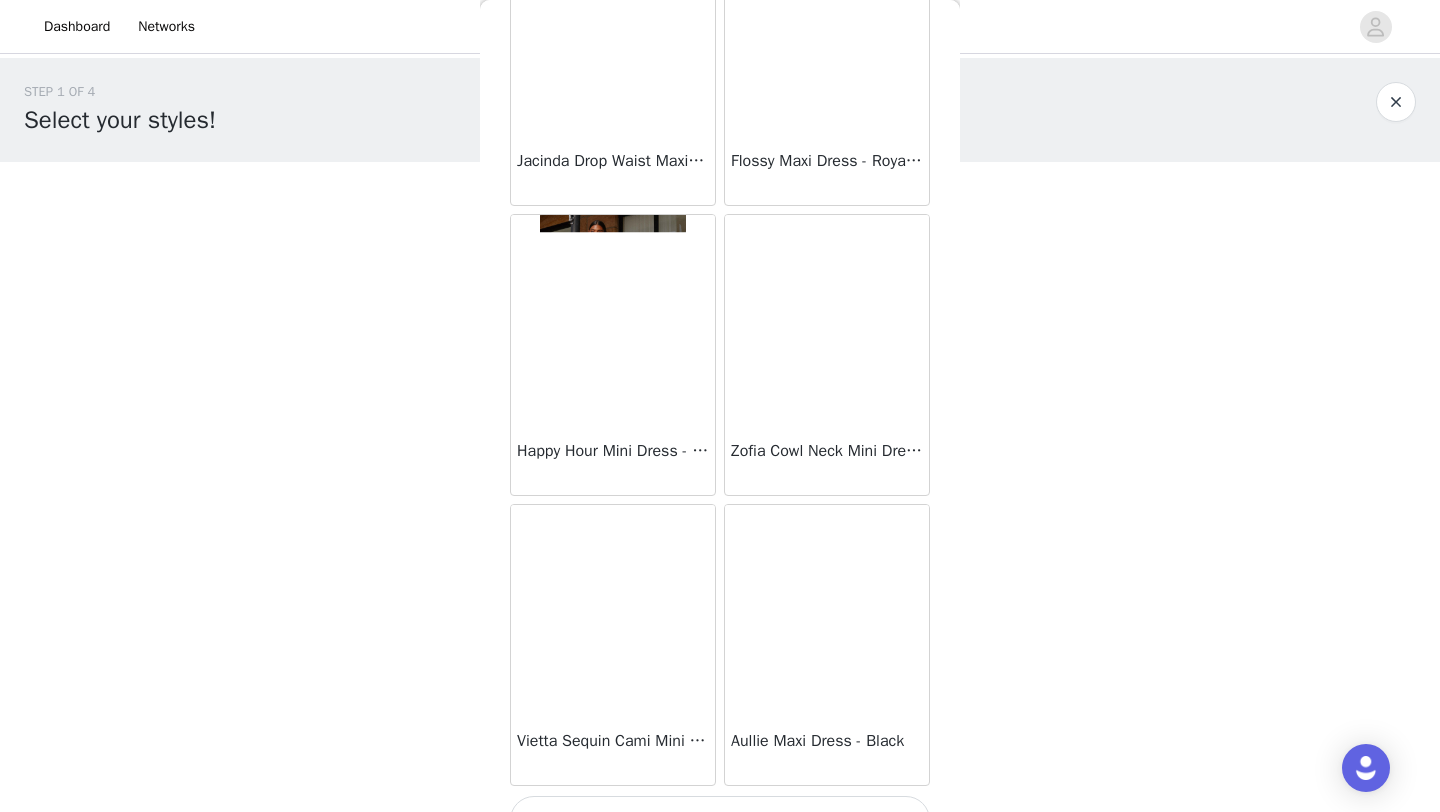 scroll, scrollTop: 22548, scrollLeft: 0, axis: vertical 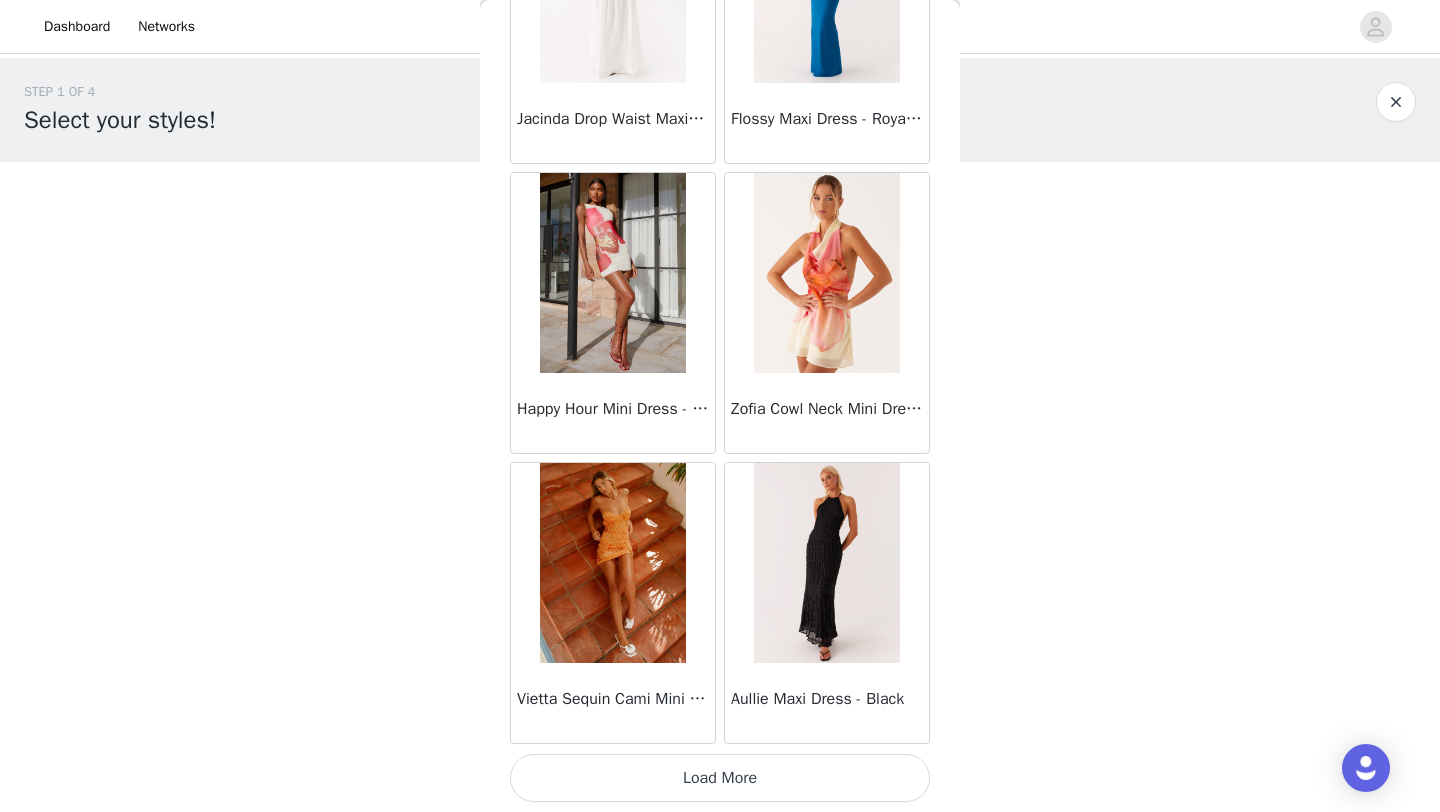 click on "Load More" at bounding box center (720, 778) 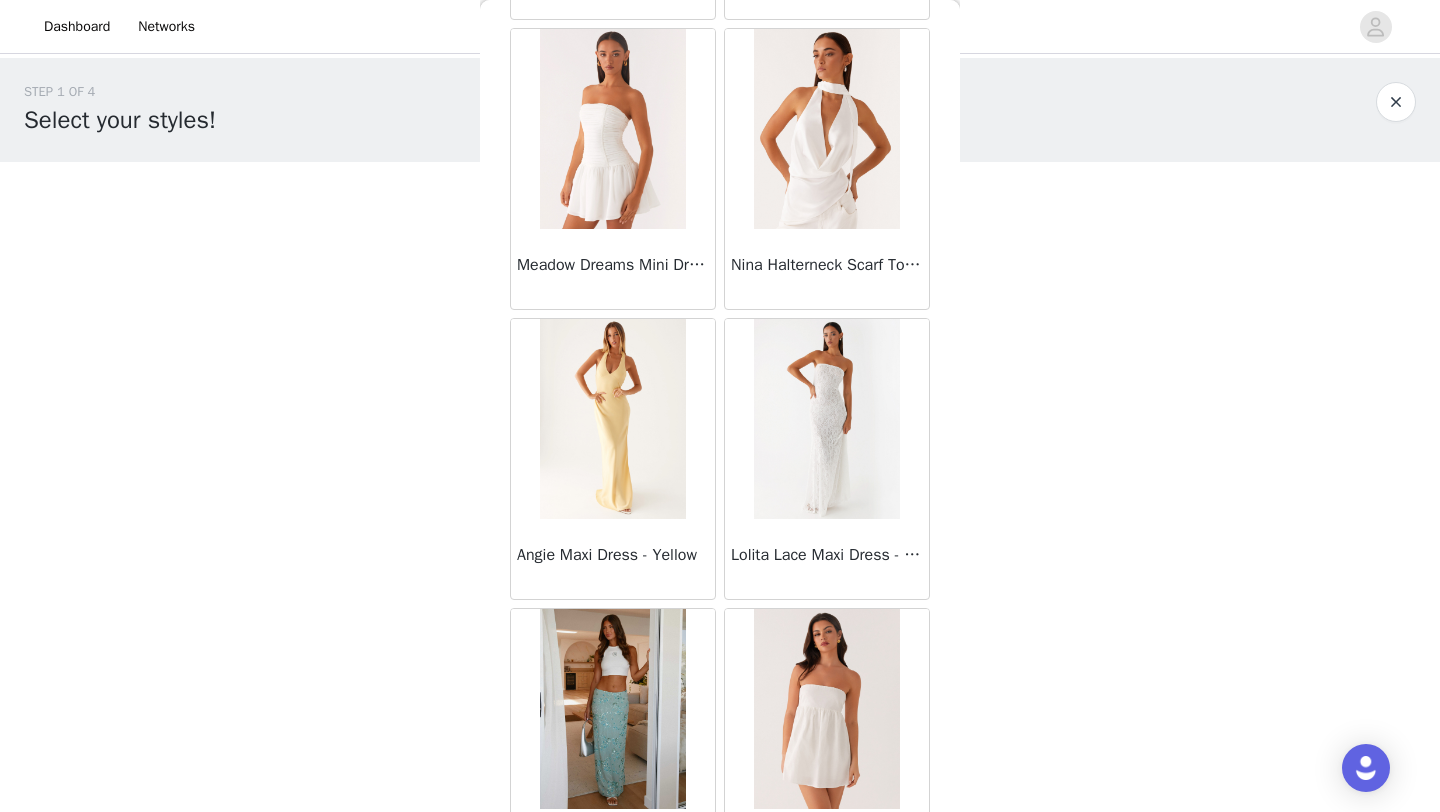 scroll, scrollTop: 25448, scrollLeft: 0, axis: vertical 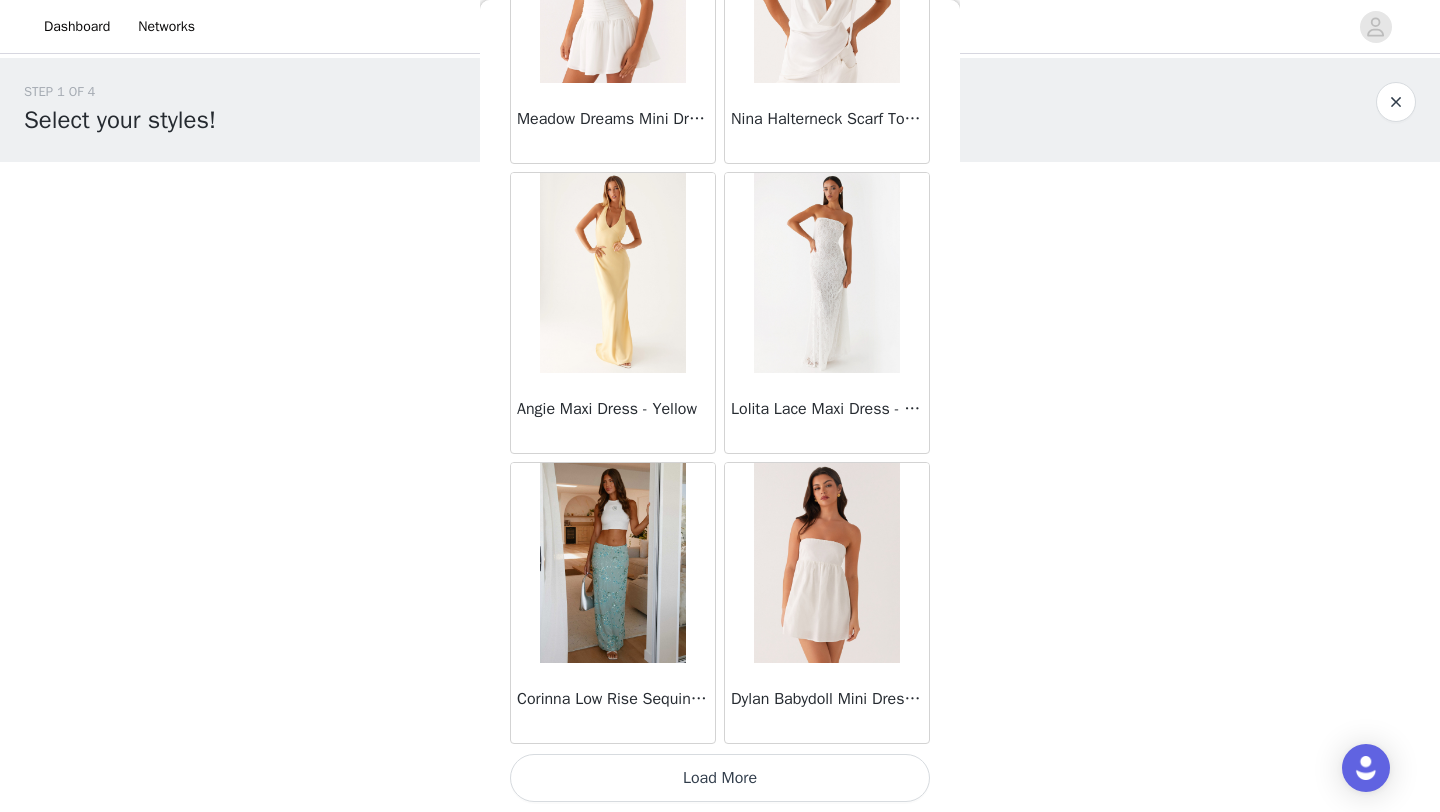 click on "Load More" at bounding box center (720, 778) 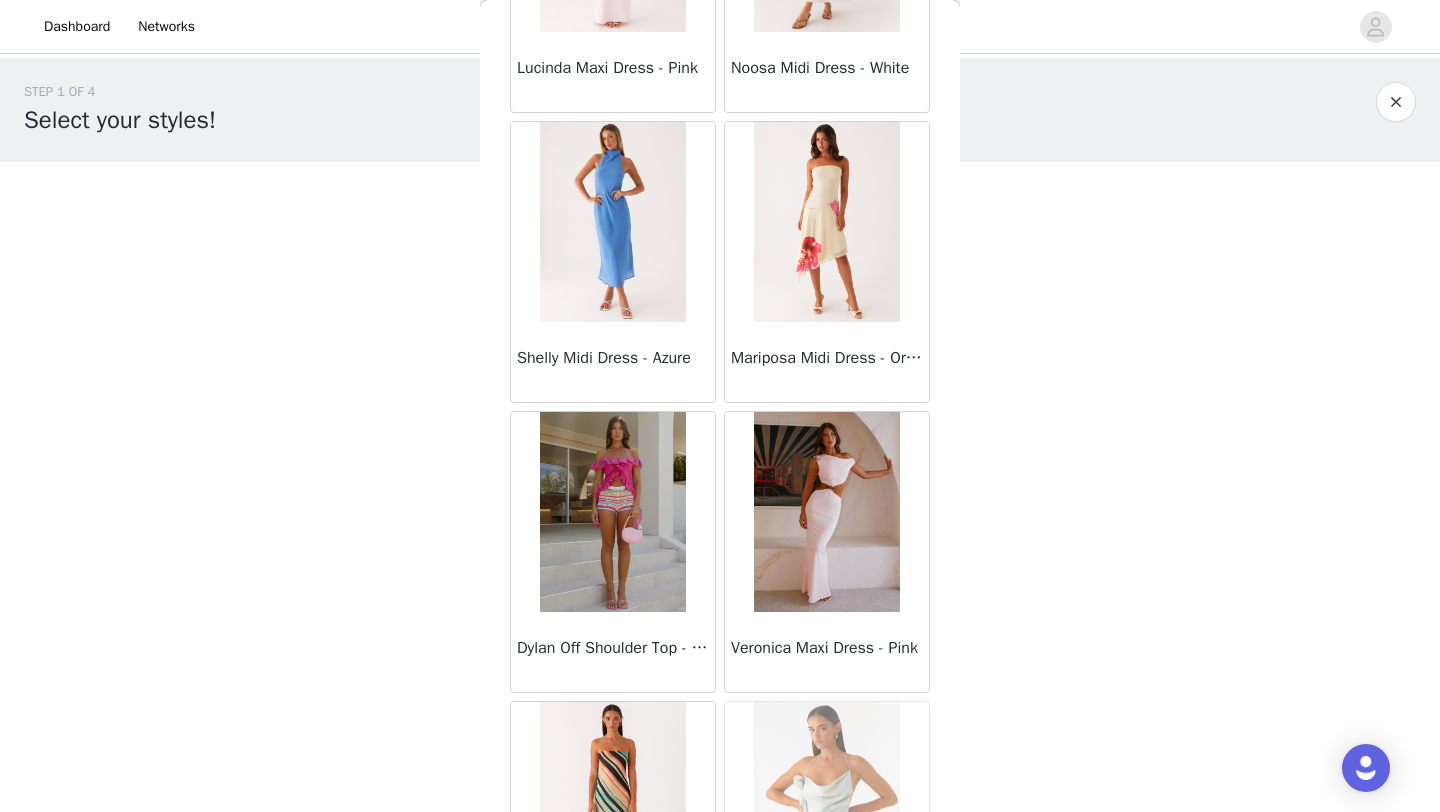 scroll, scrollTop: 28348, scrollLeft: 0, axis: vertical 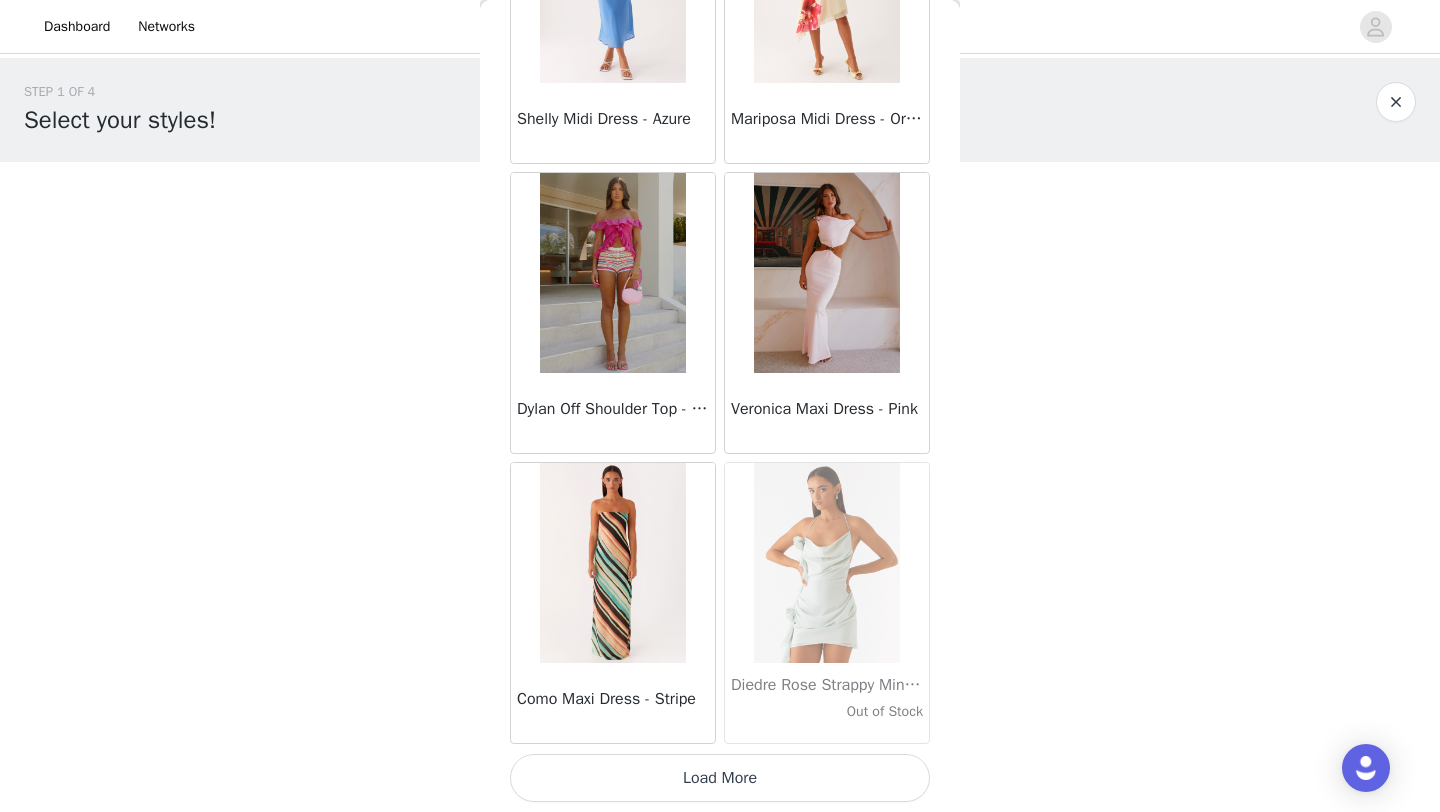 click on "Load More" at bounding box center [720, 778] 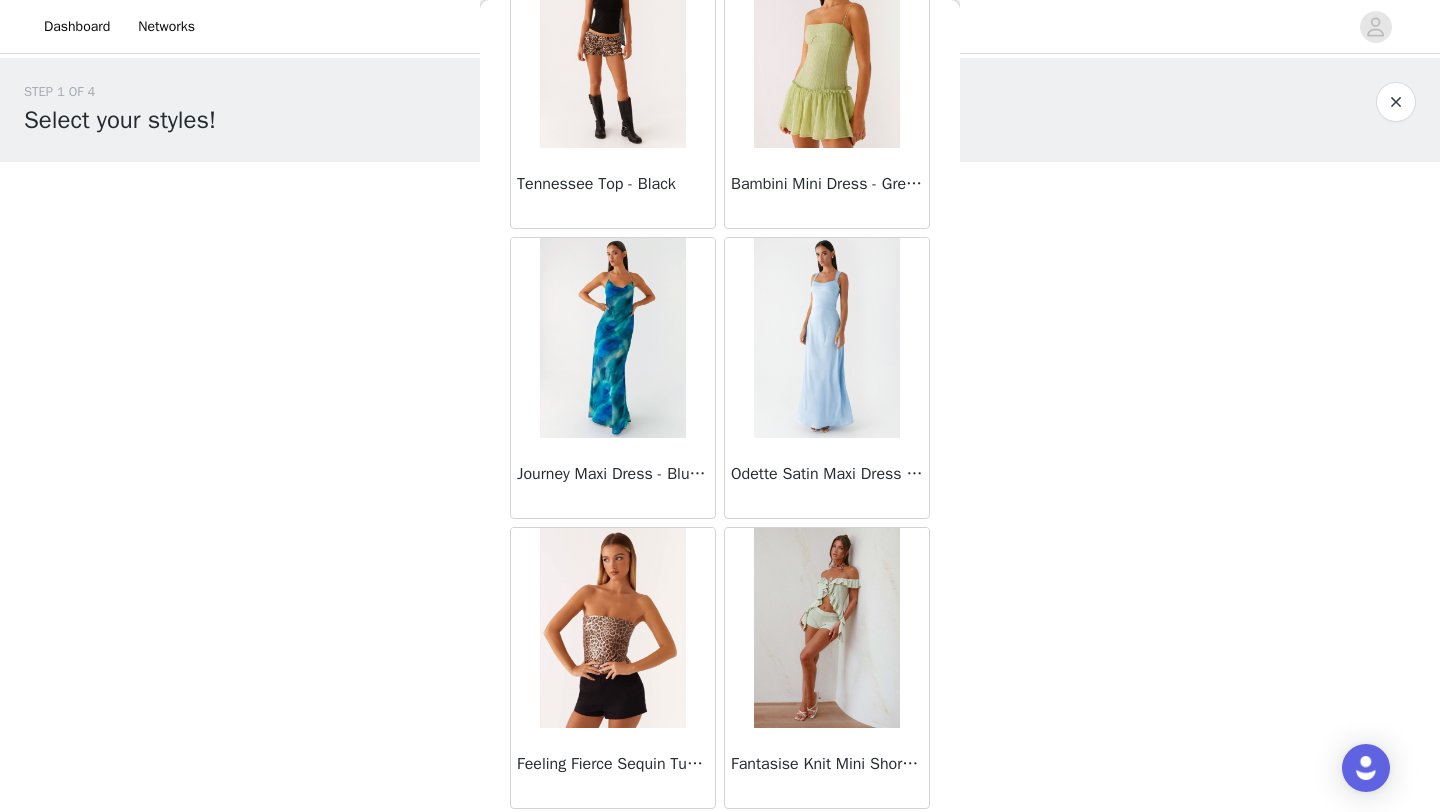scroll, scrollTop: 31248, scrollLeft: 0, axis: vertical 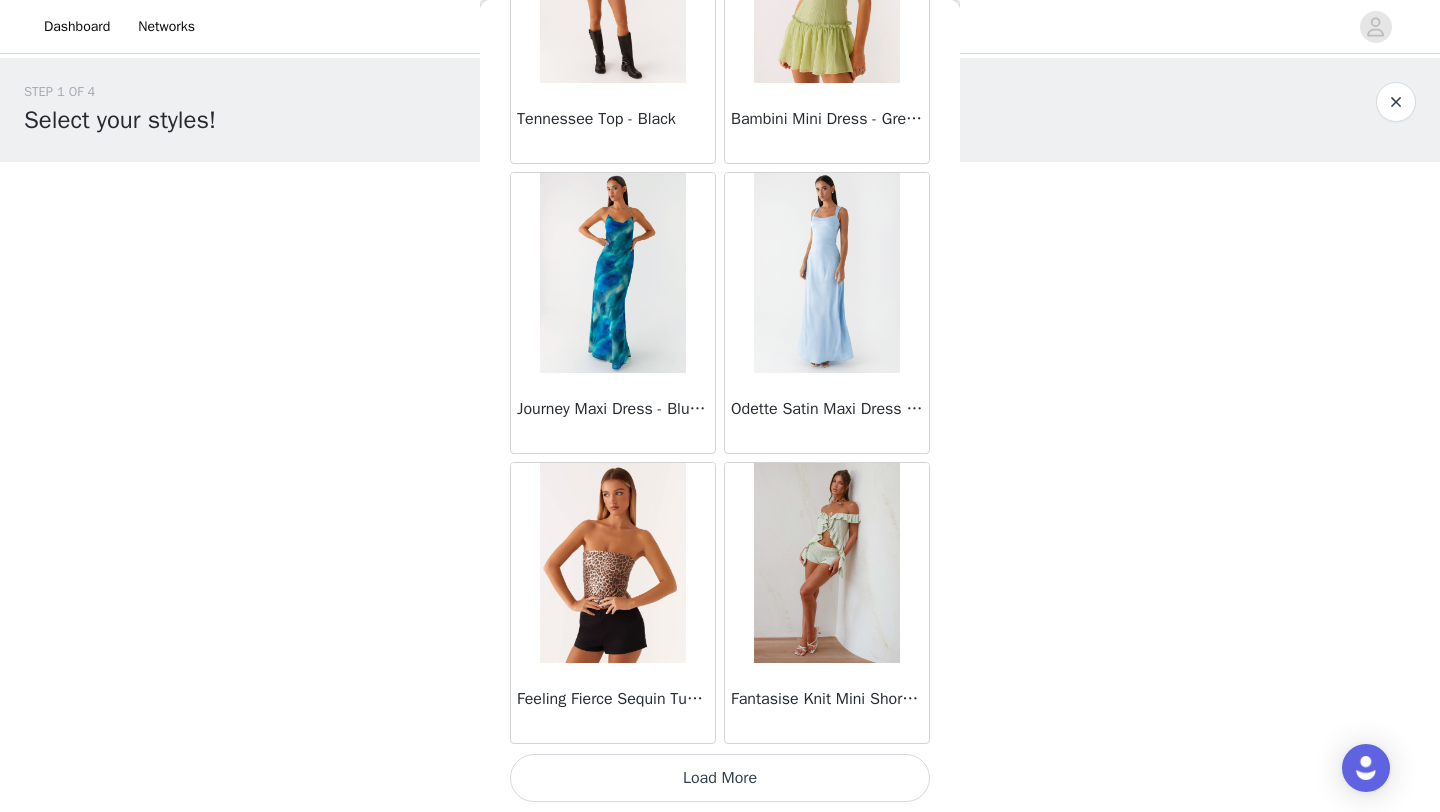 click on "Load More" at bounding box center [720, 778] 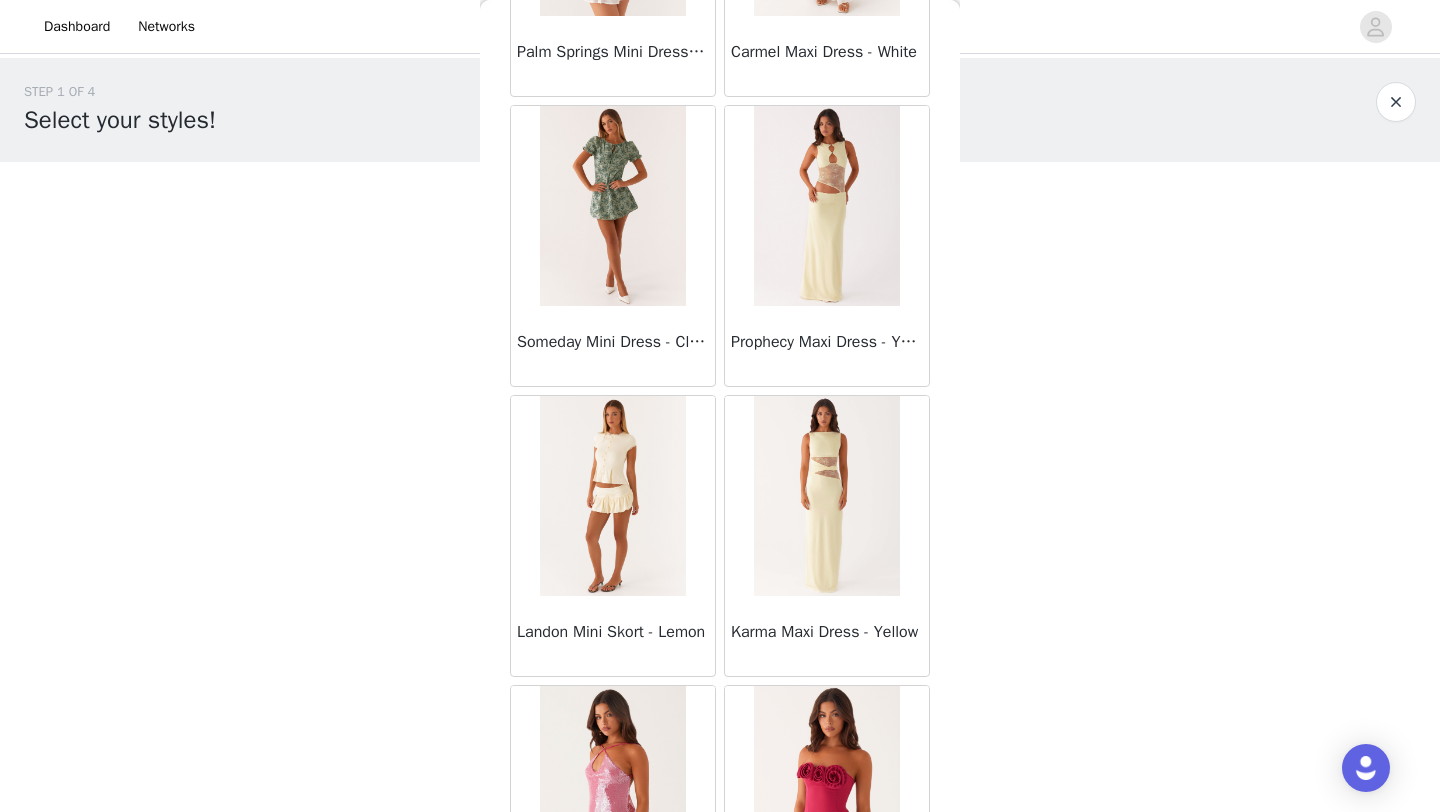 scroll, scrollTop: 34148, scrollLeft: 0, axis: vertical 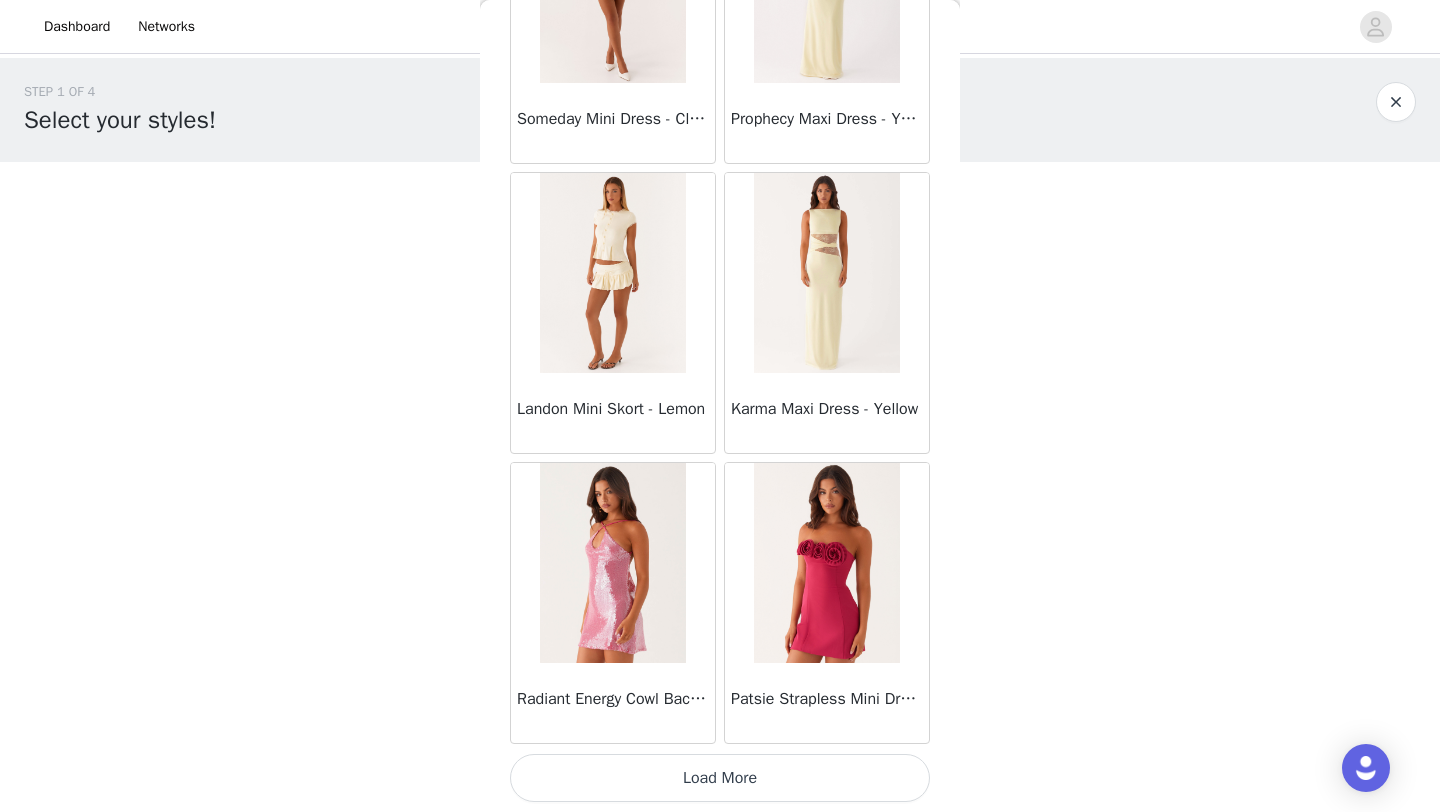 click on "Load More" at bounding box center (720, 778) 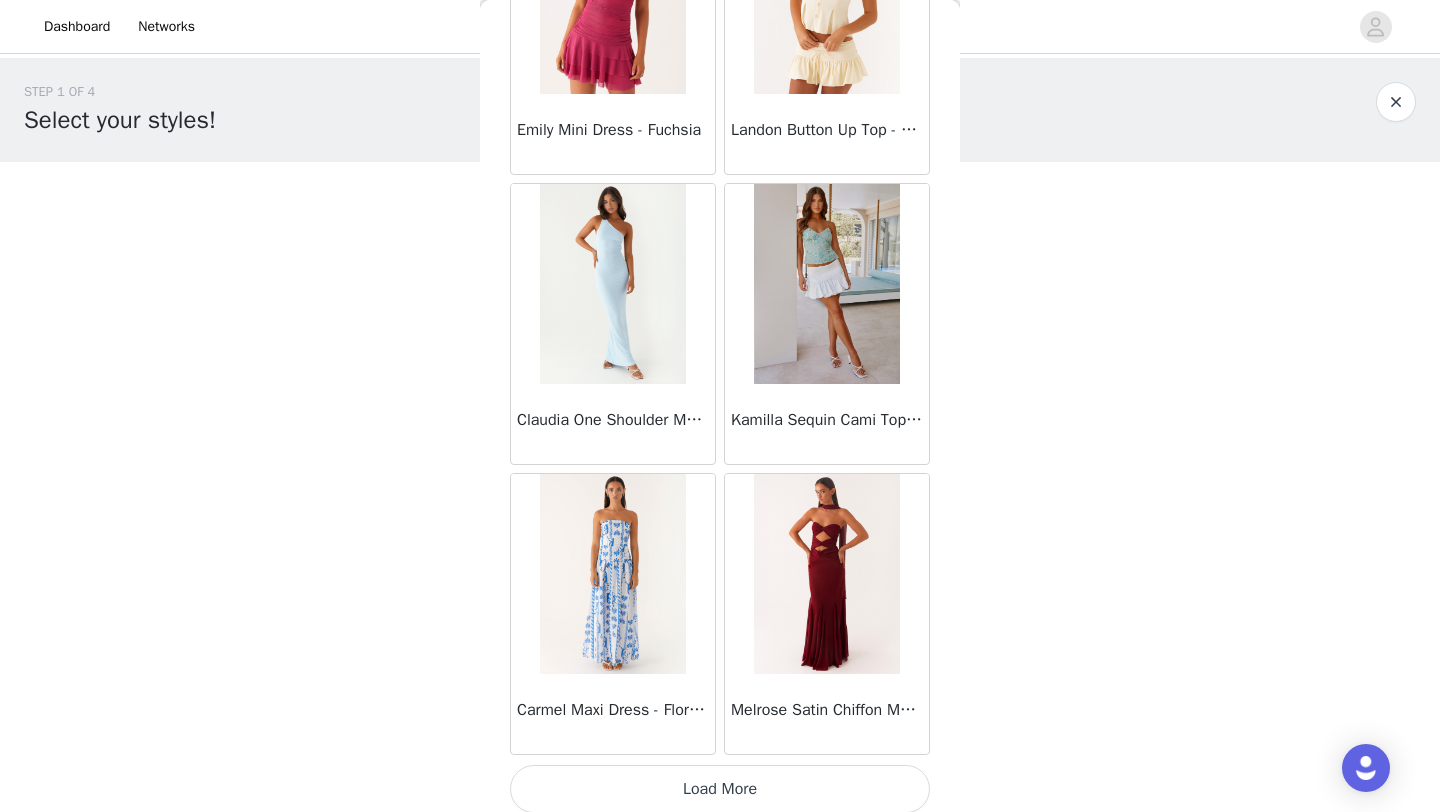 scroll, scrollTop: 37048, scrollLeft: 0, axis: vertical 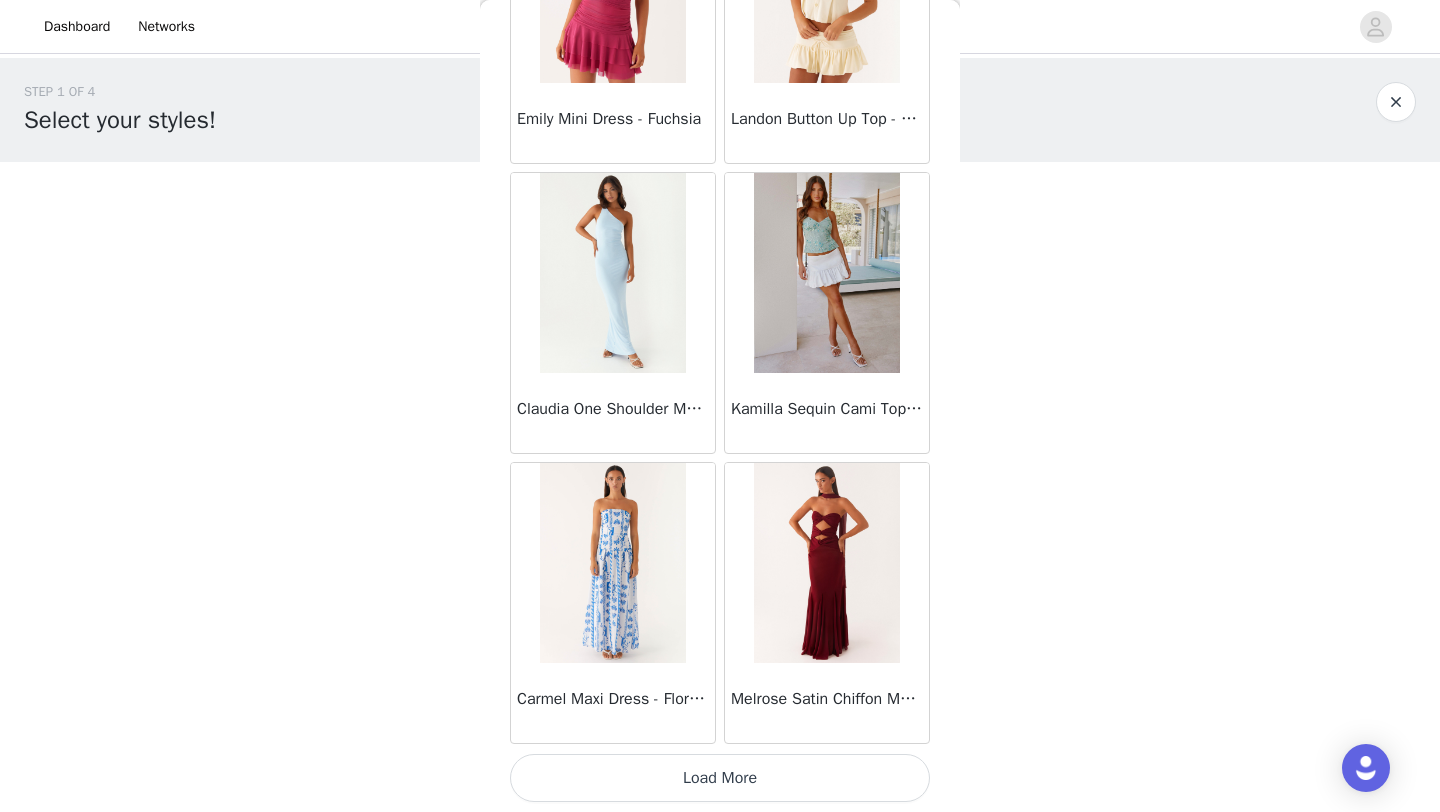 click on "Load More" at bounding box center [720, 778] 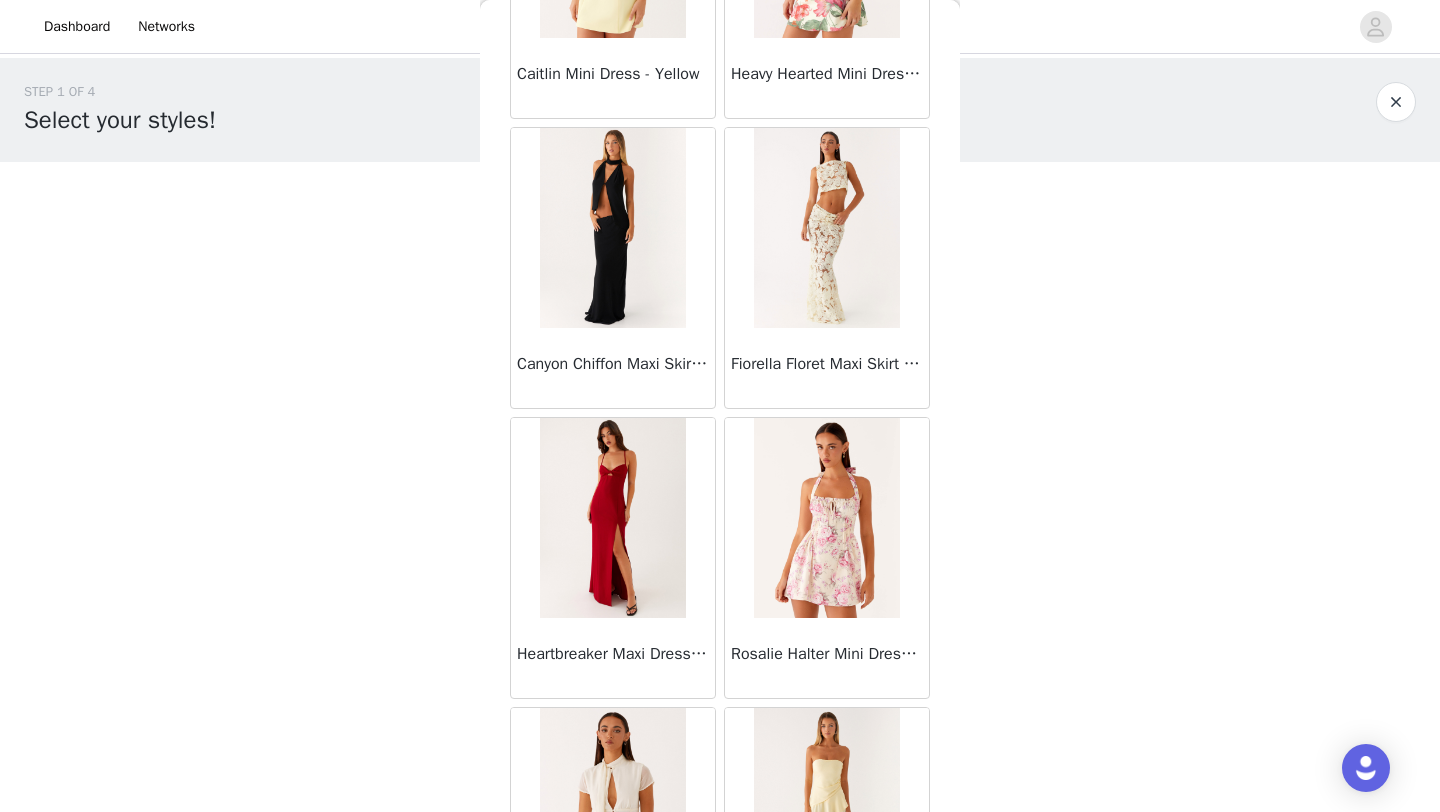 scroll, scrollTop: 39948, scrollLeft: 0, axis: vertical 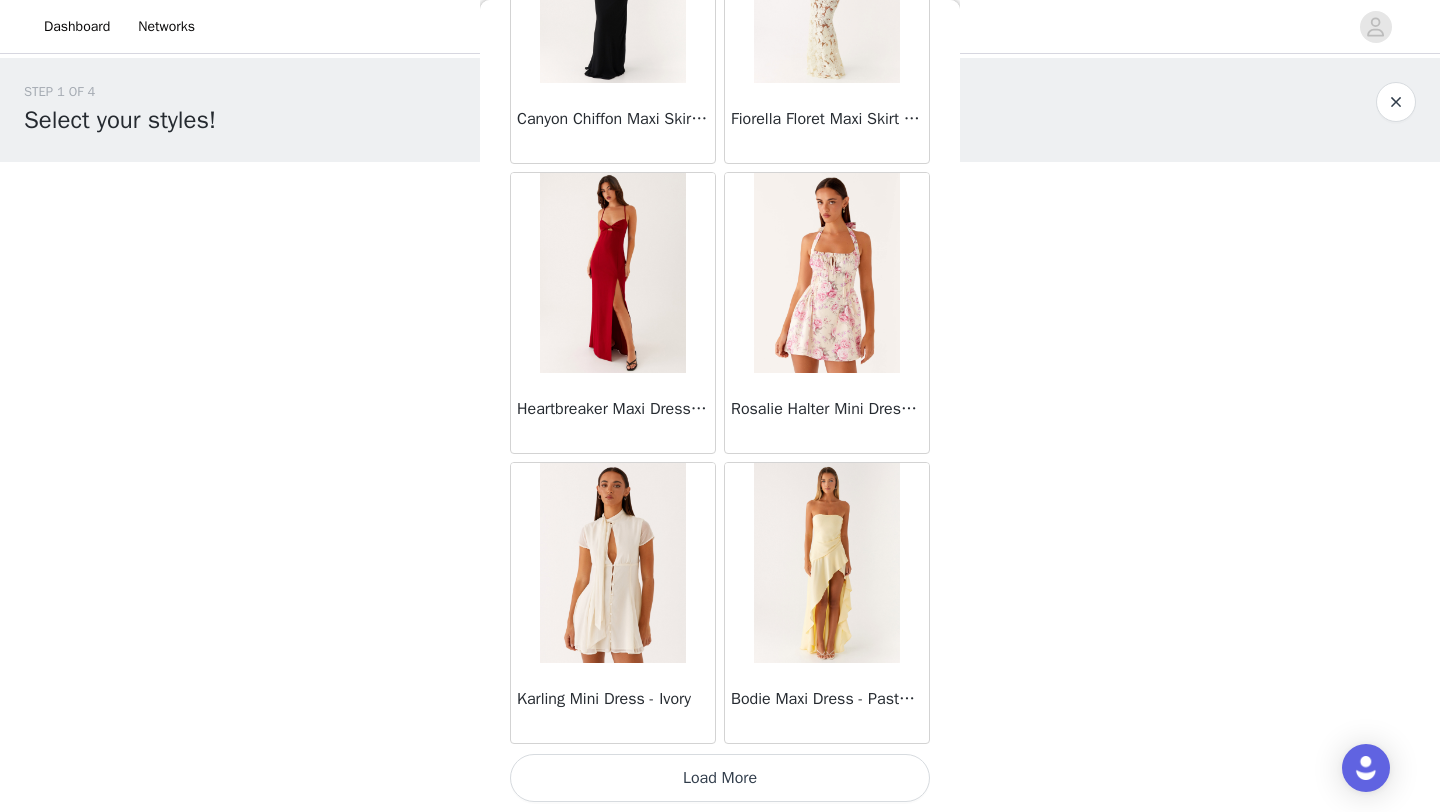 click on "Load More" at bounding box center (720, 778) 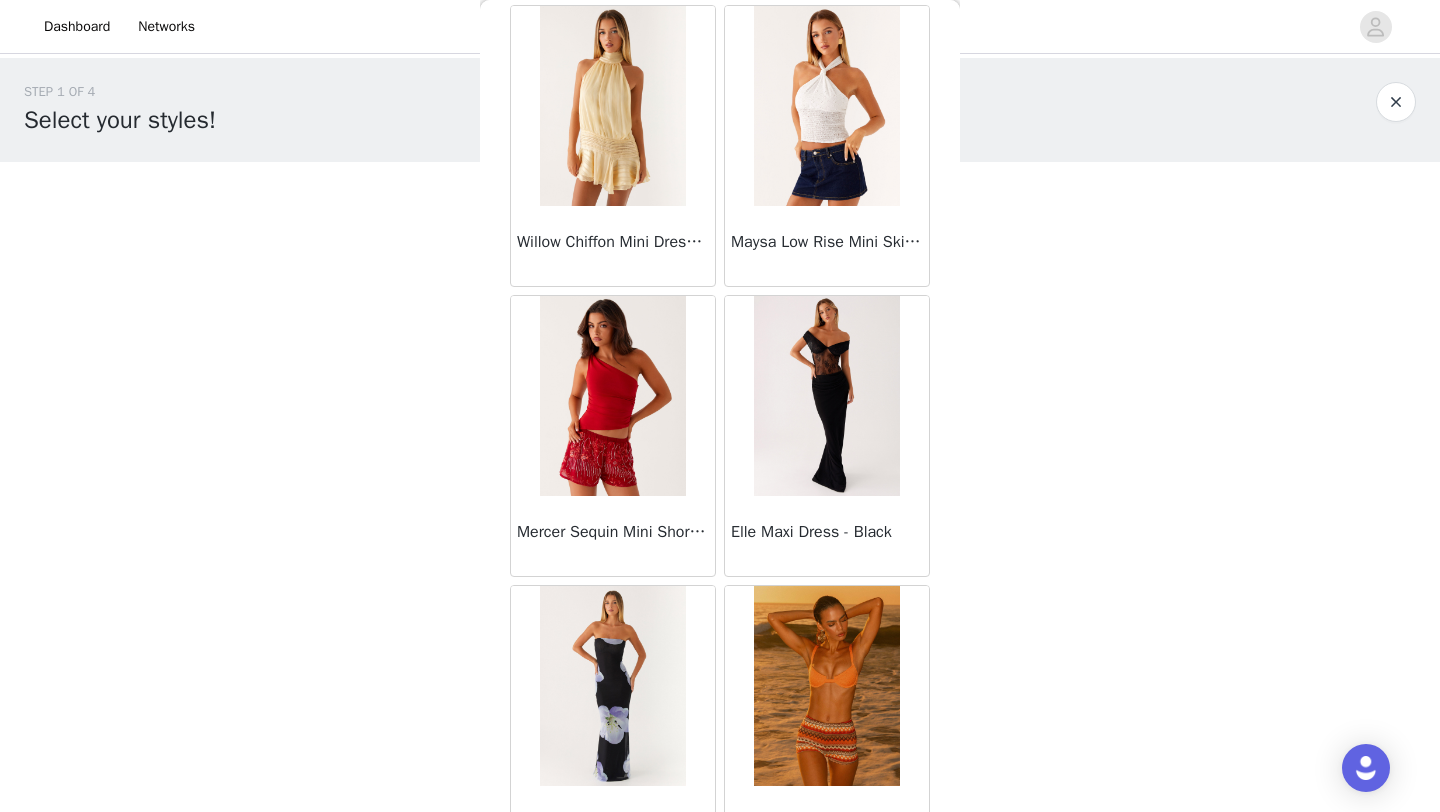 scroll, scrollTop: 42848, scrollLeft: 0, axis: vertical 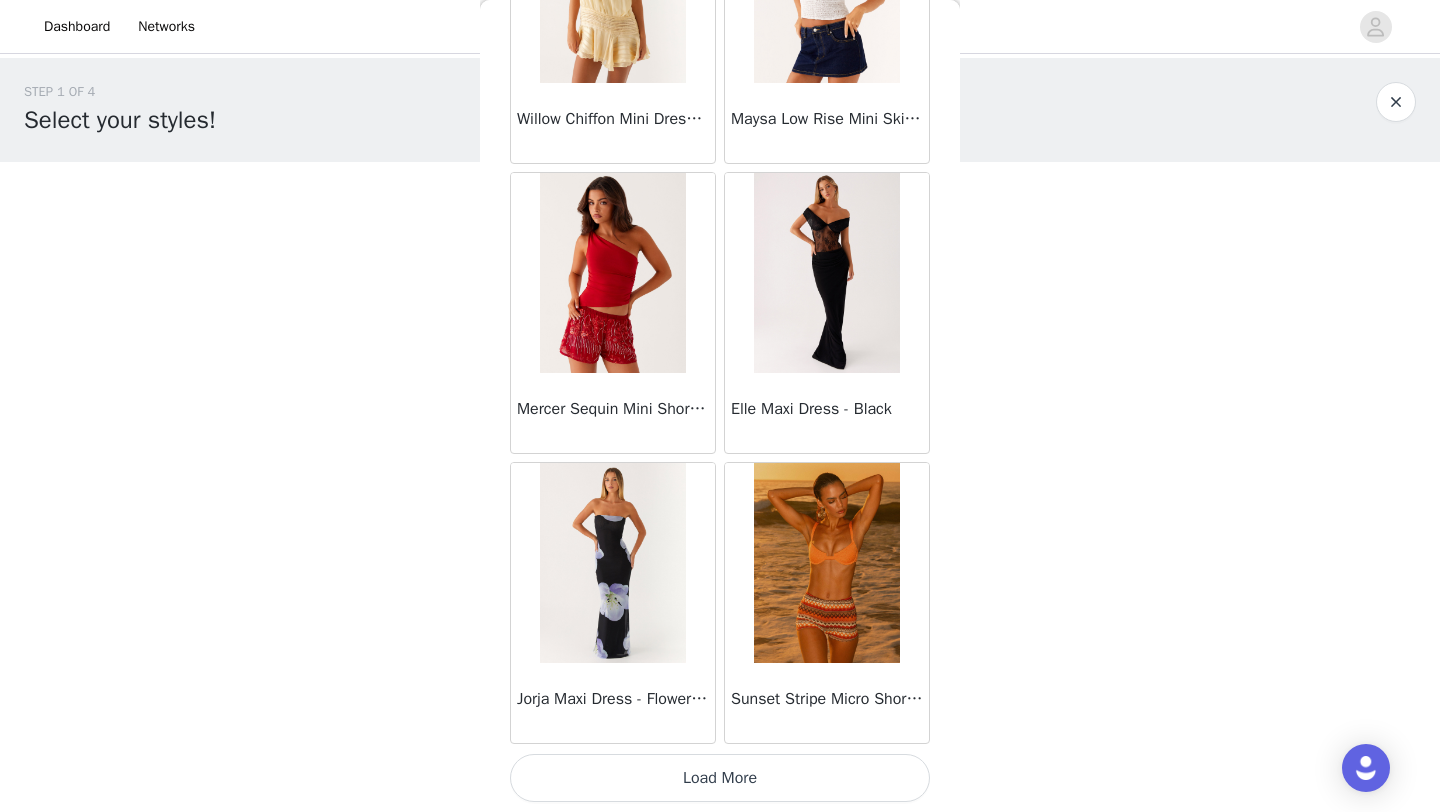 click on "Load More" at bounding box center [720, 778] 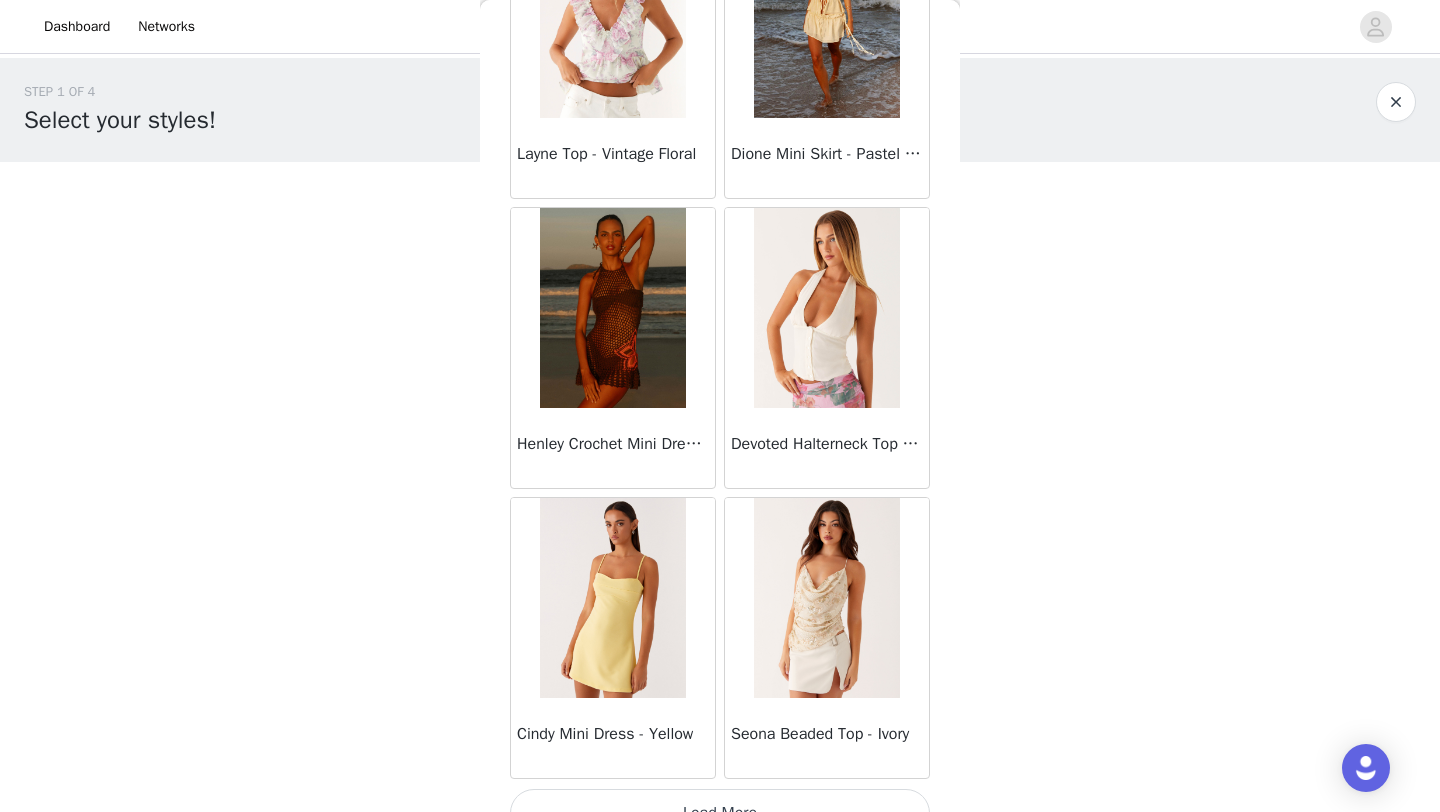 scroll, scrollTop: 45748, scrollLeft: 0, axis: vertical 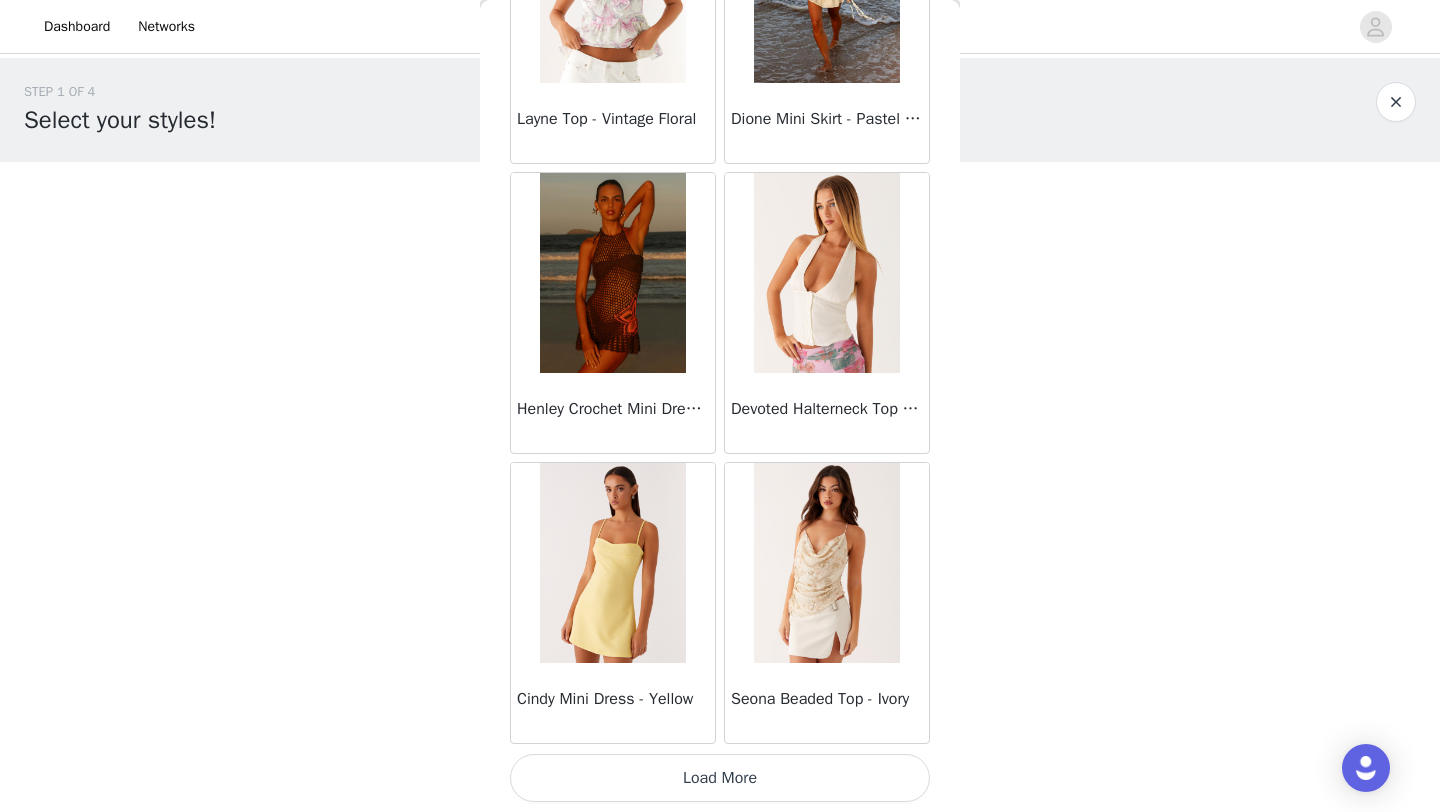 click on "Load More" at bounding box center [720, 778] 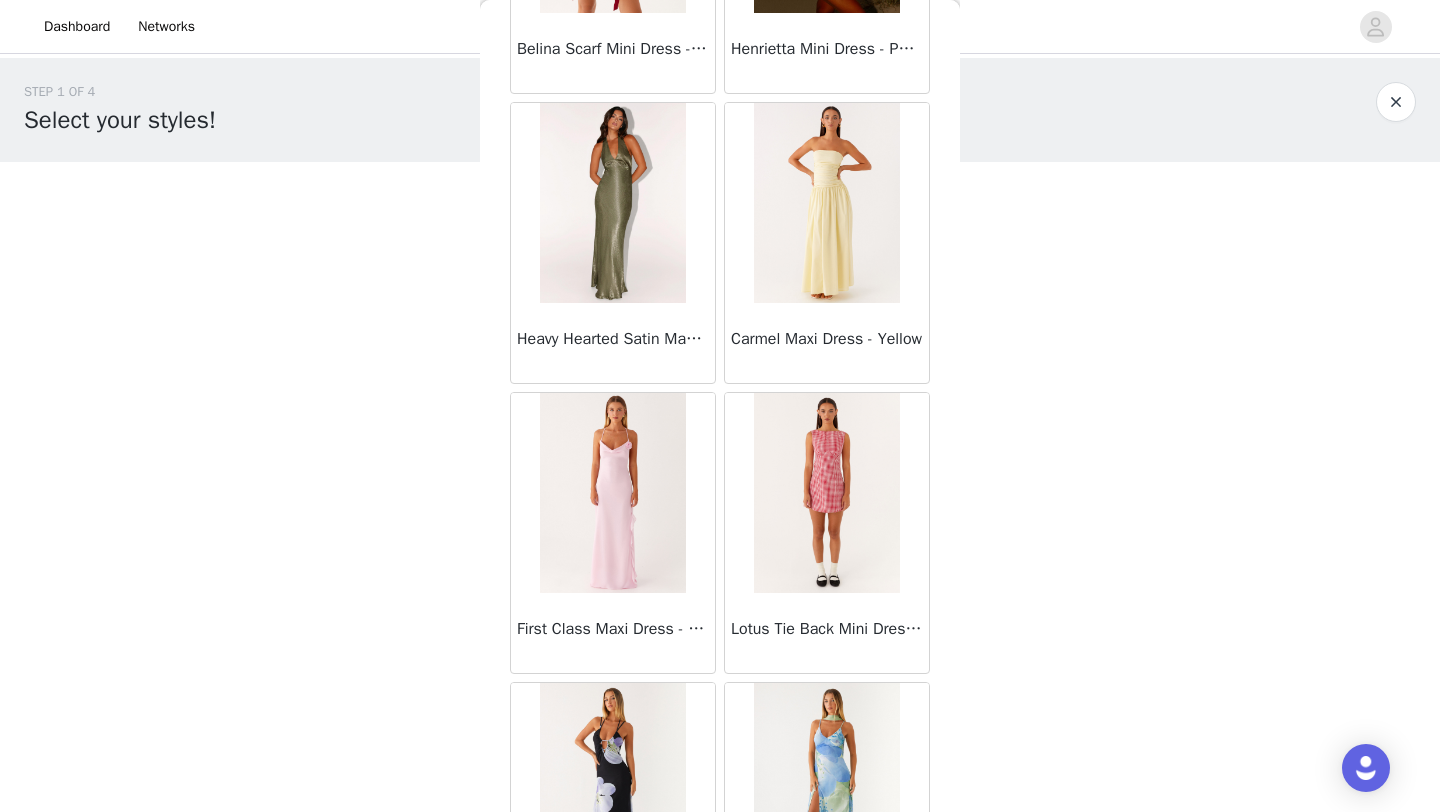 scroll, scrollTop: 48648, scrollLeft: 0, axis: vertical 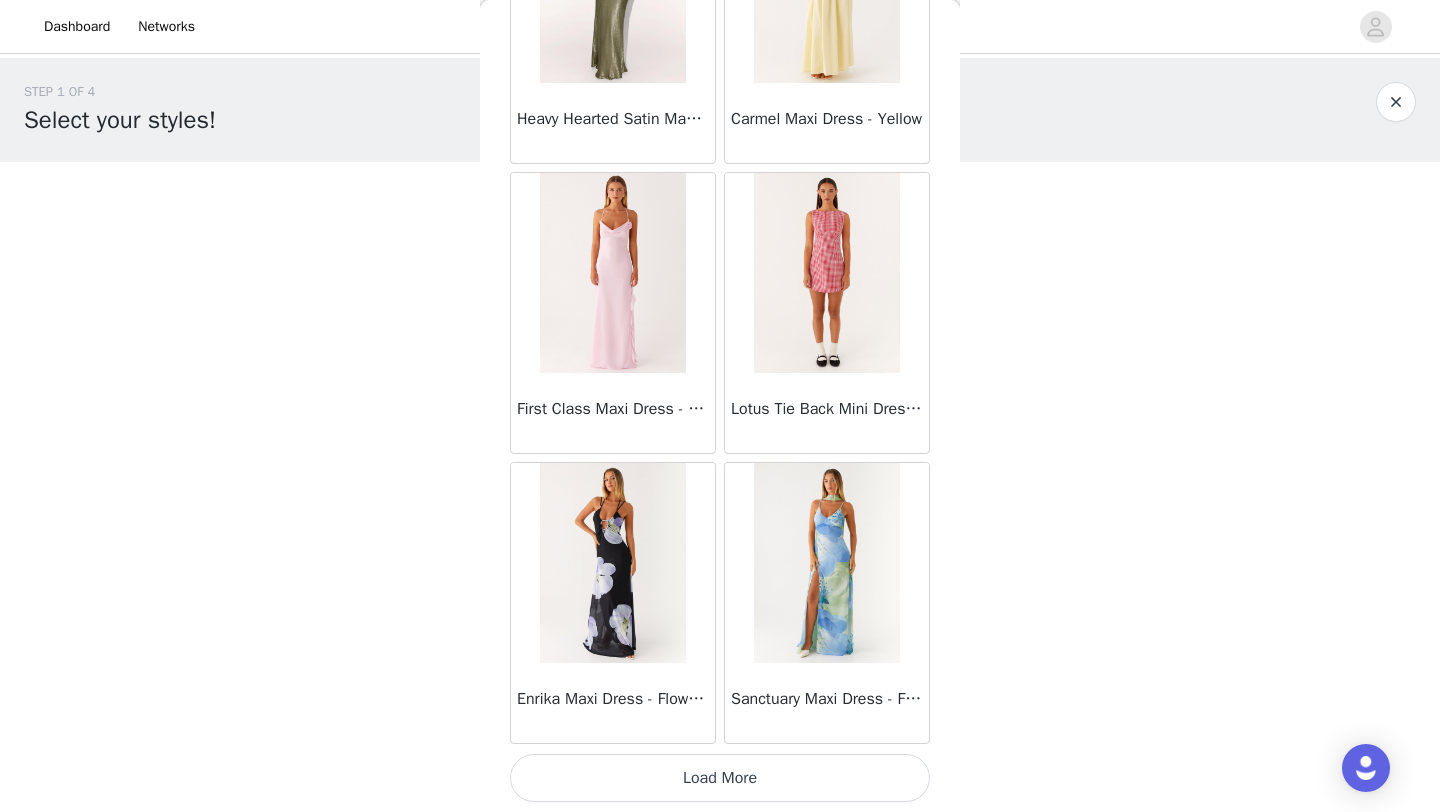 click on "Load More" at bounding box center [720, 778] 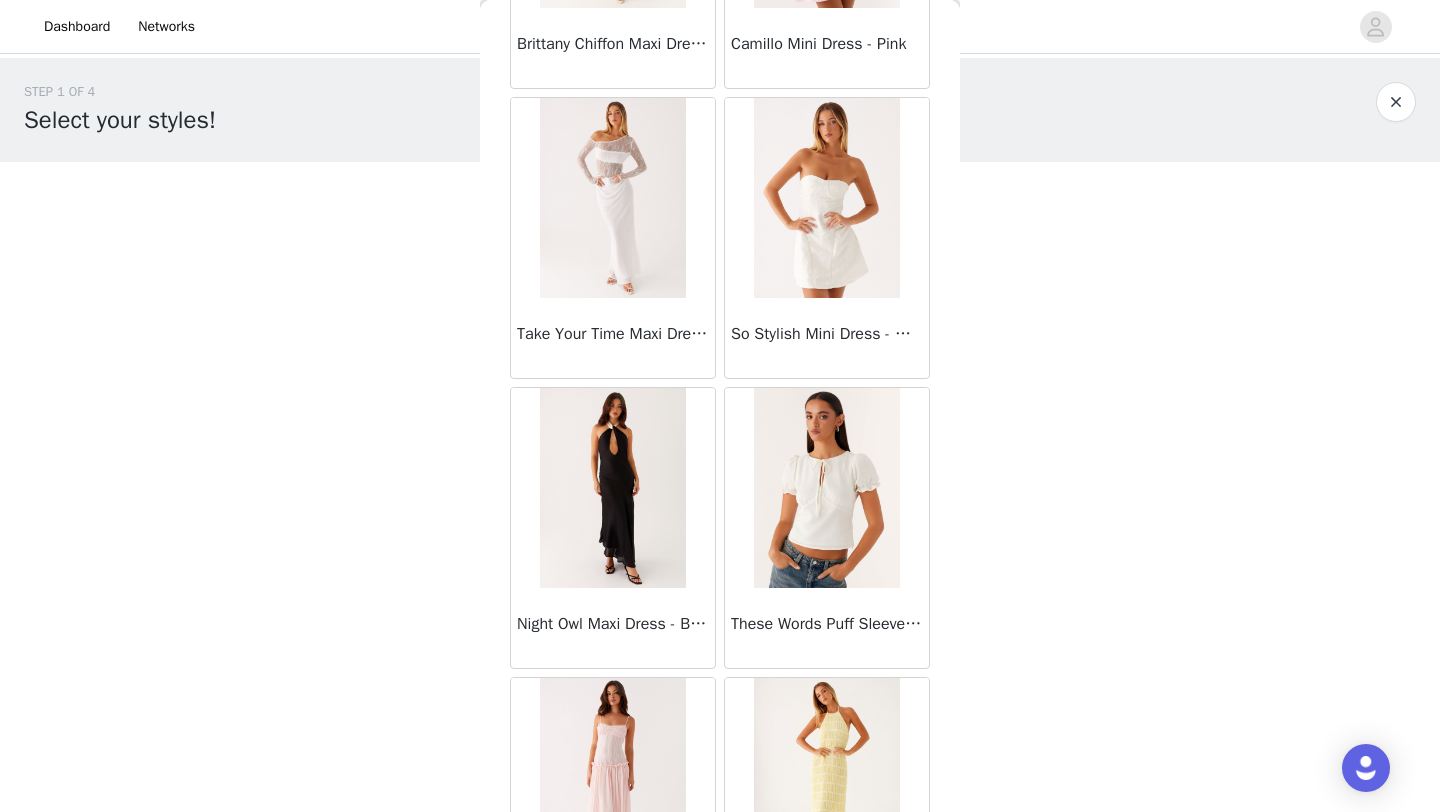 scroll, scrollTop: 49964, scrollLeft: 0, axis: vertical 